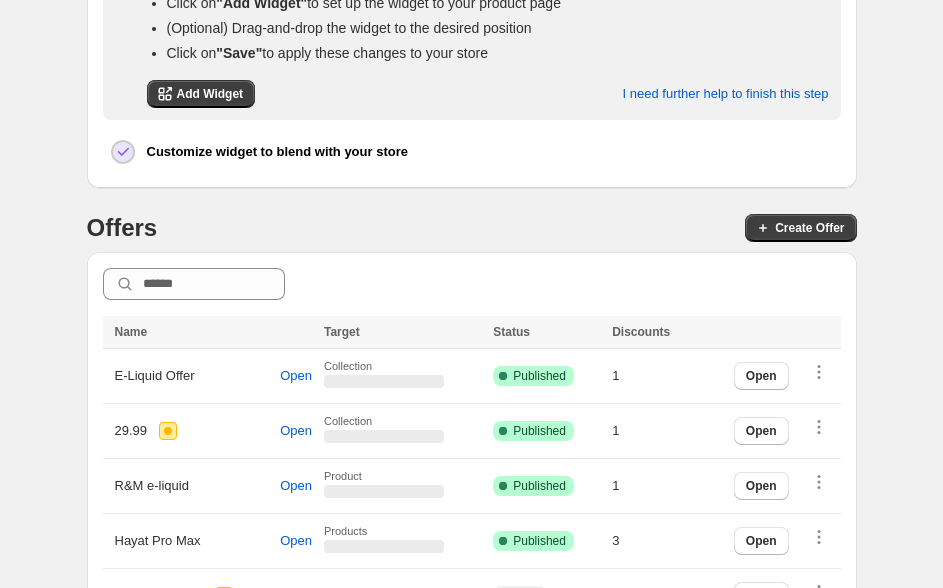 scroll, scrollTop: 590, scrollLeft: 0, axis: vertical 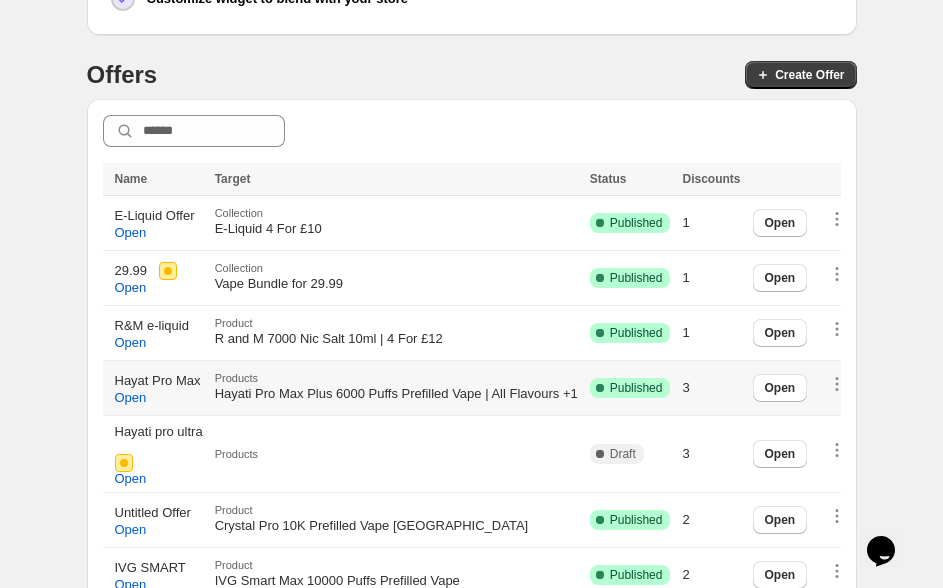 click on "Hayat Pro Max" at bounding box center [158, 381] 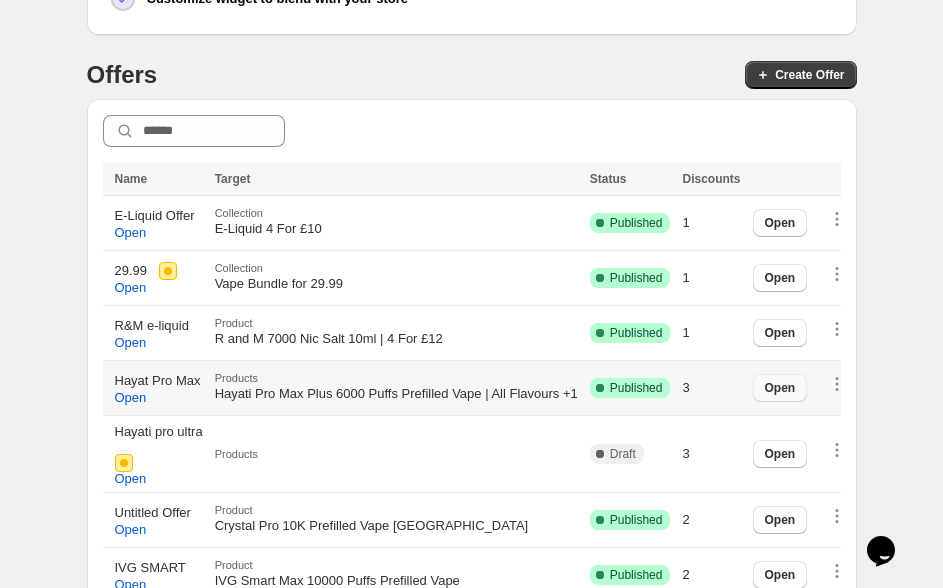click on "Open" at bounding box center [780, 388] 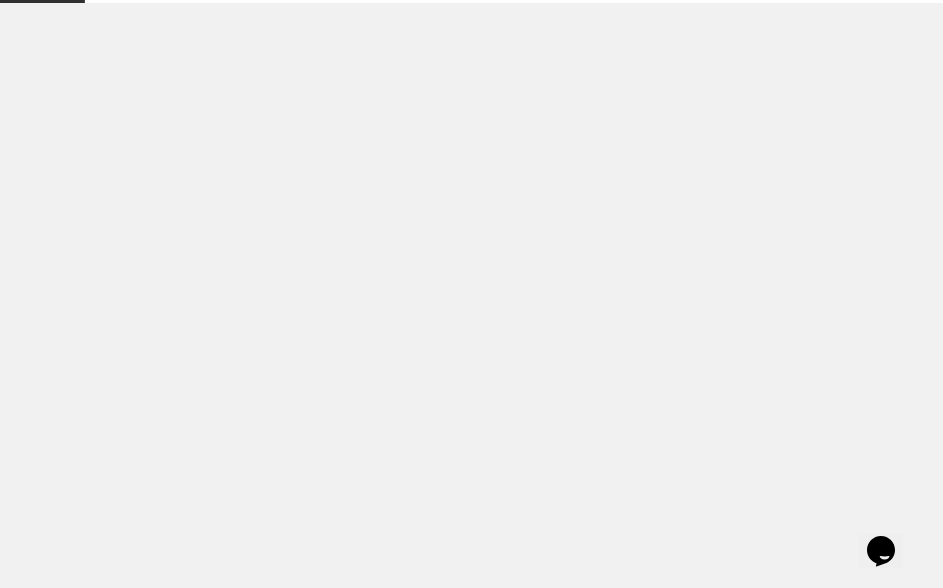 scroll, scrollTop: 0, scrollLeft: 0, axis: both 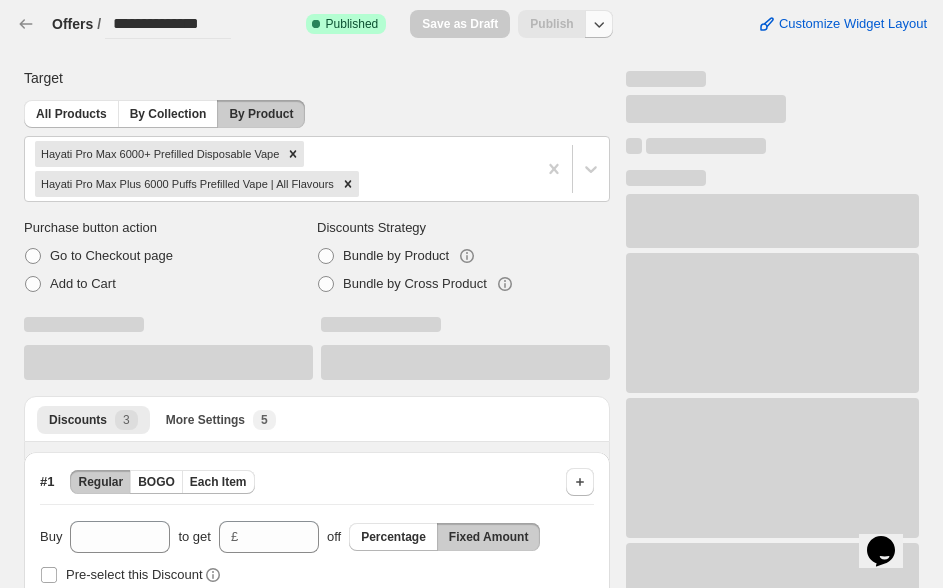 click 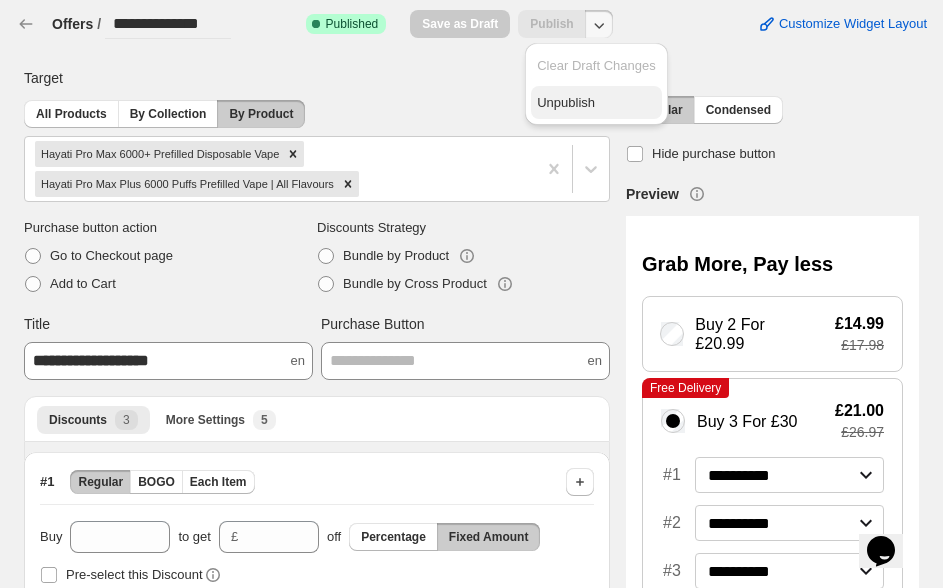 click on "Unpublish" at bounding box center [596, 103] 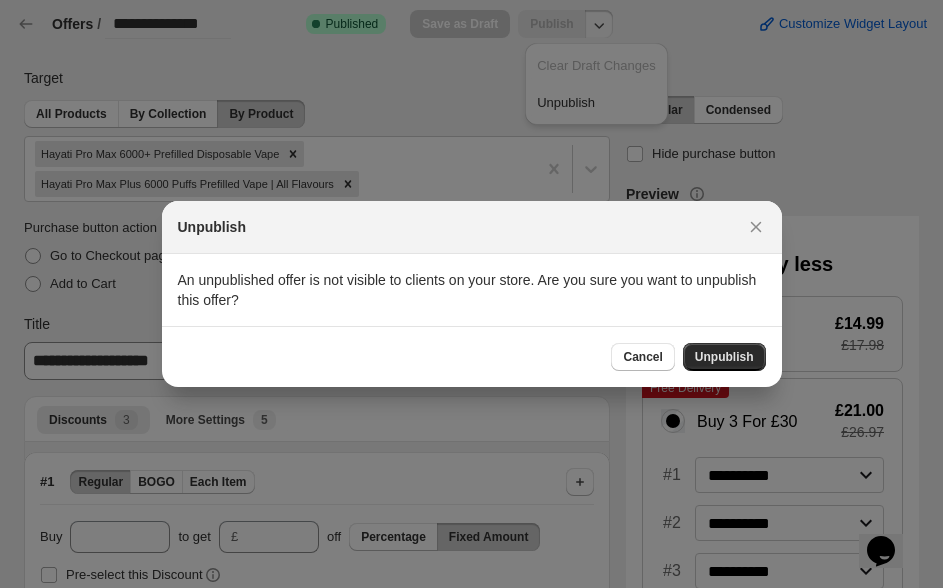 click on "Unpublish" at bounding box center [724, 357] 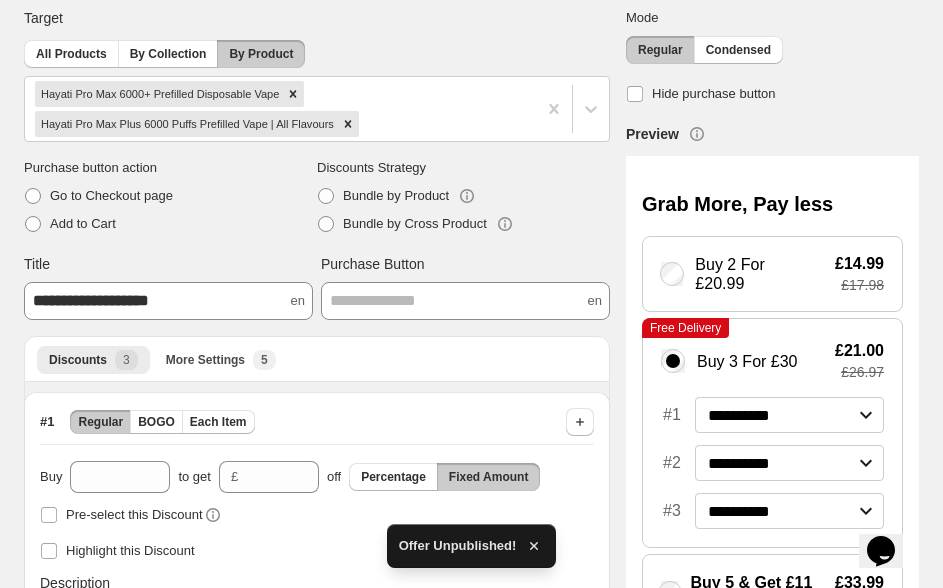 scroll, scrollTop: 0, scrollLeft: 0, axis: both 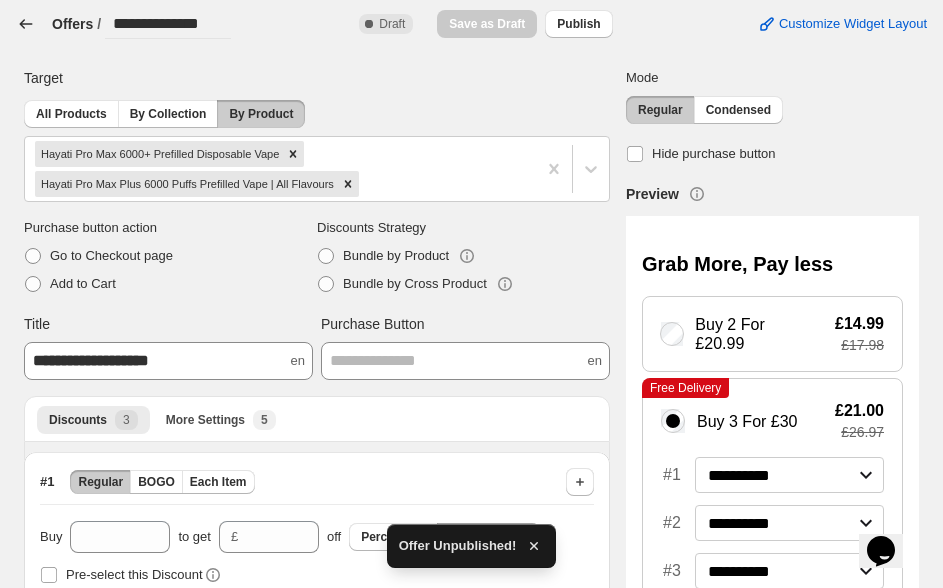 click 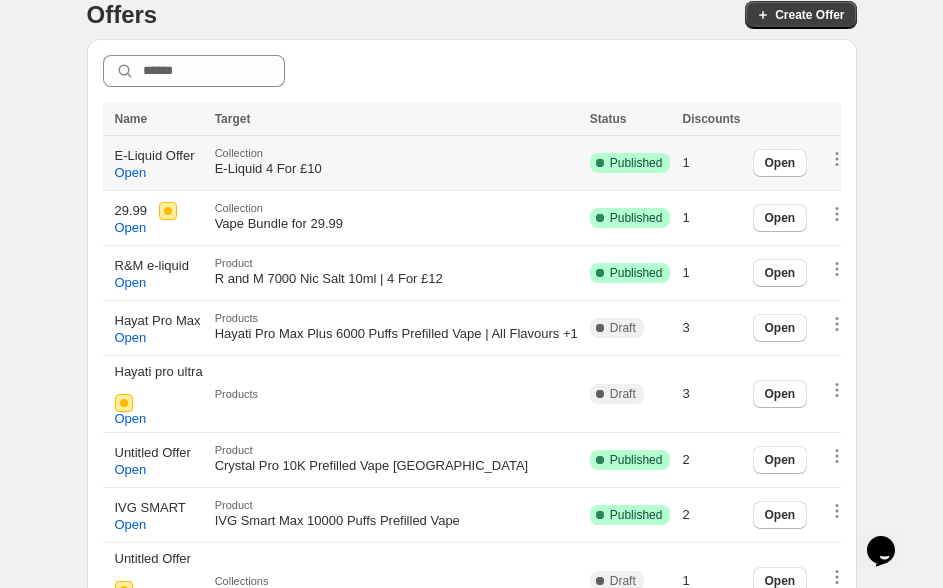 scroll, scrollTop: 779, scrollLeft: 0, axis: vertical 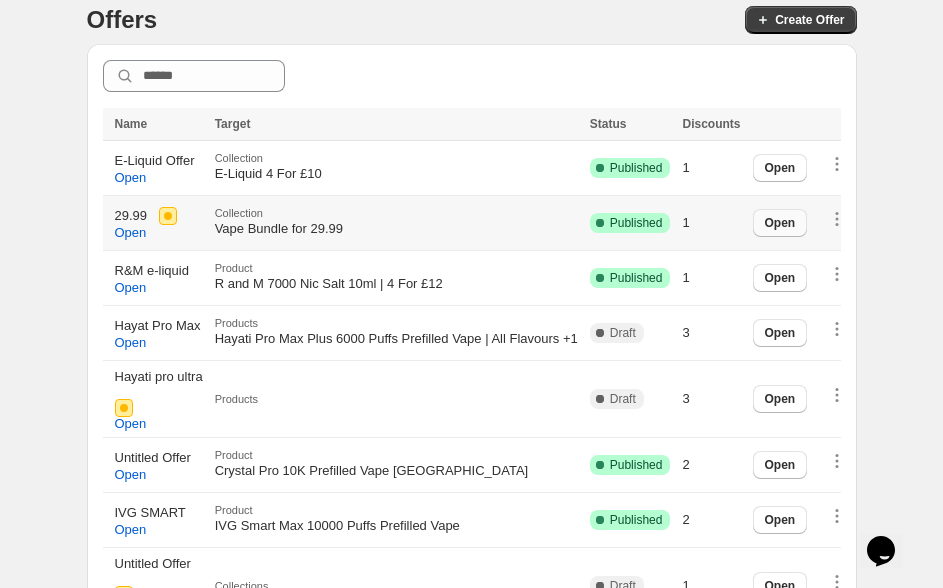 click on "Open" at bounding box center (780, 223) 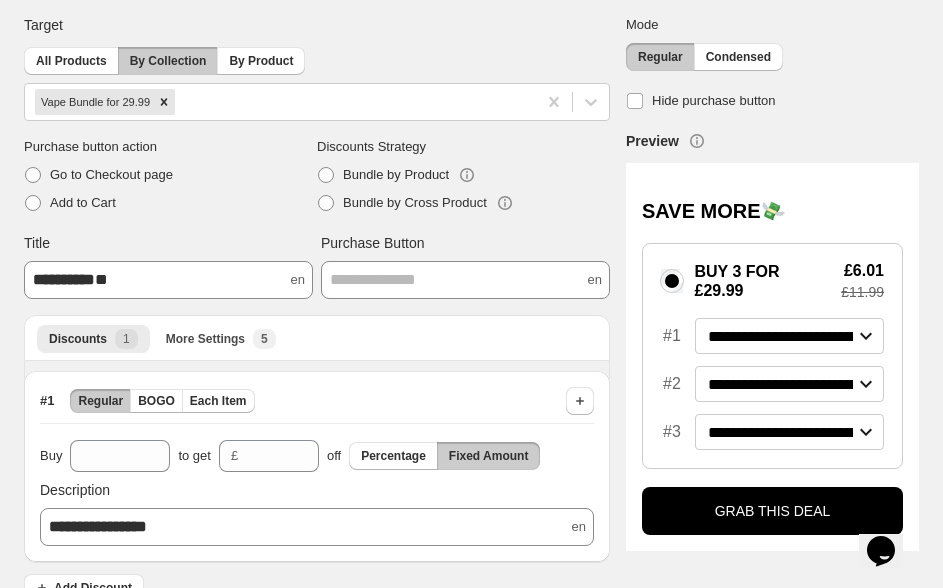 scroll, scrollTop: 0, scrollLeft: 0, axis: both 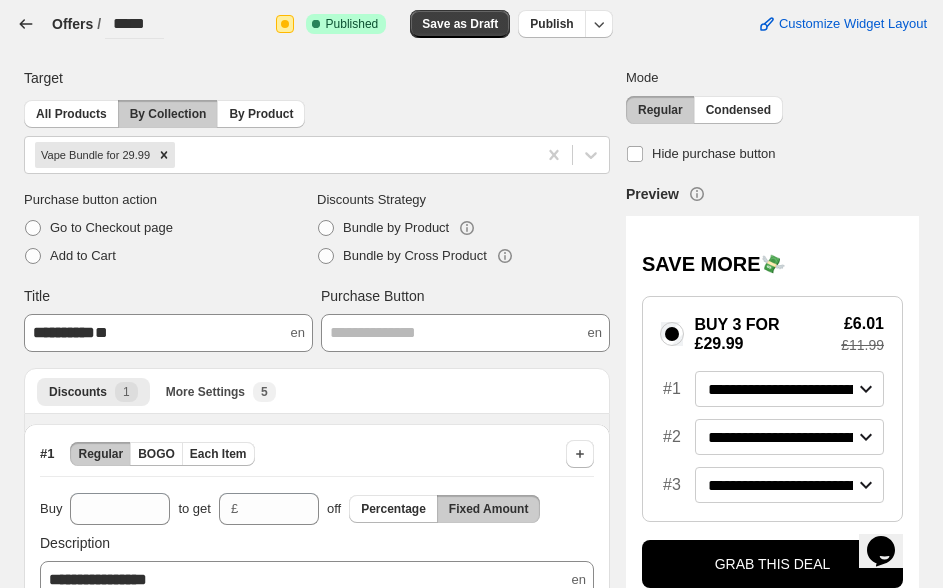 click 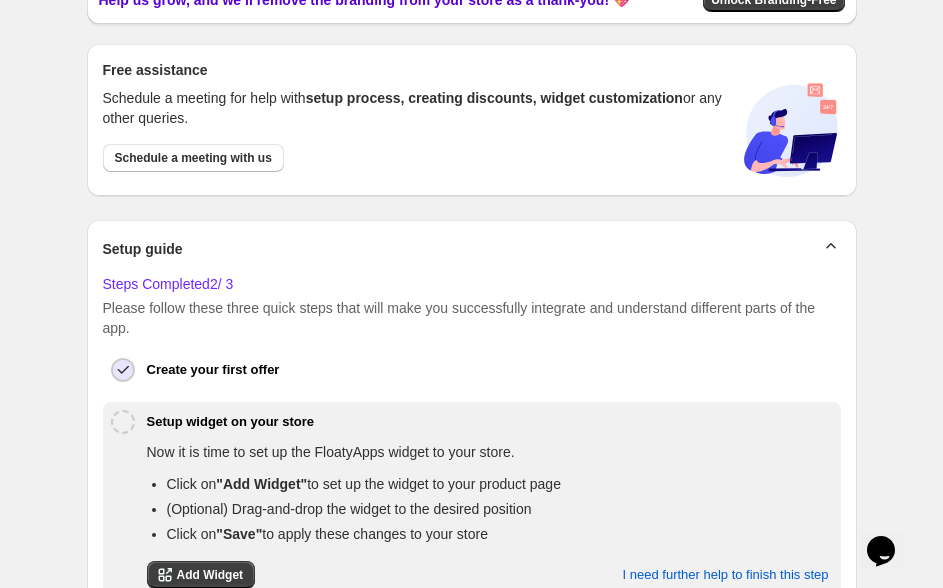 scroll, scrollTop: 0, scrollLeft: 0, axis: both 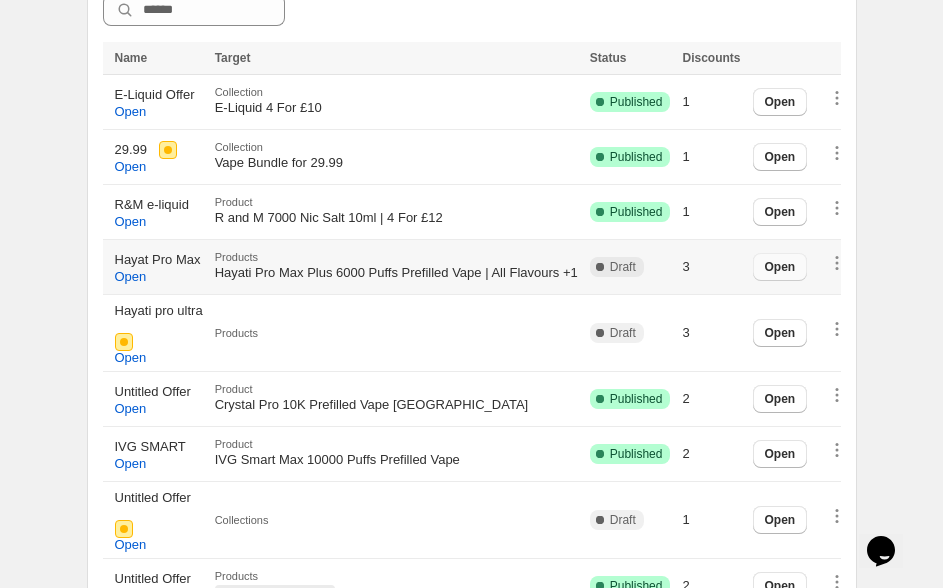 click on "Open" at bounding box center [780, 267] 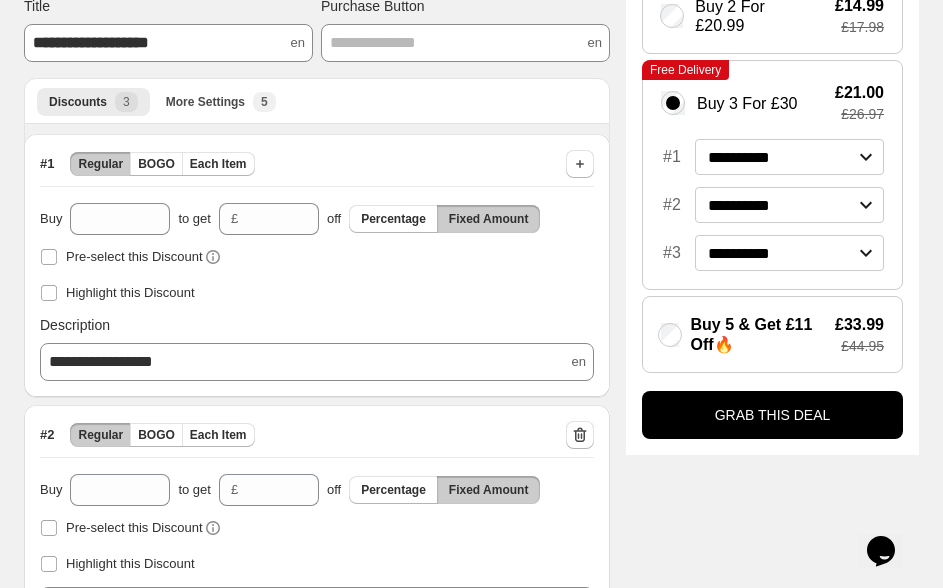 scroll, scrollTop: 321, scrollLeft: 0, axis: vertical 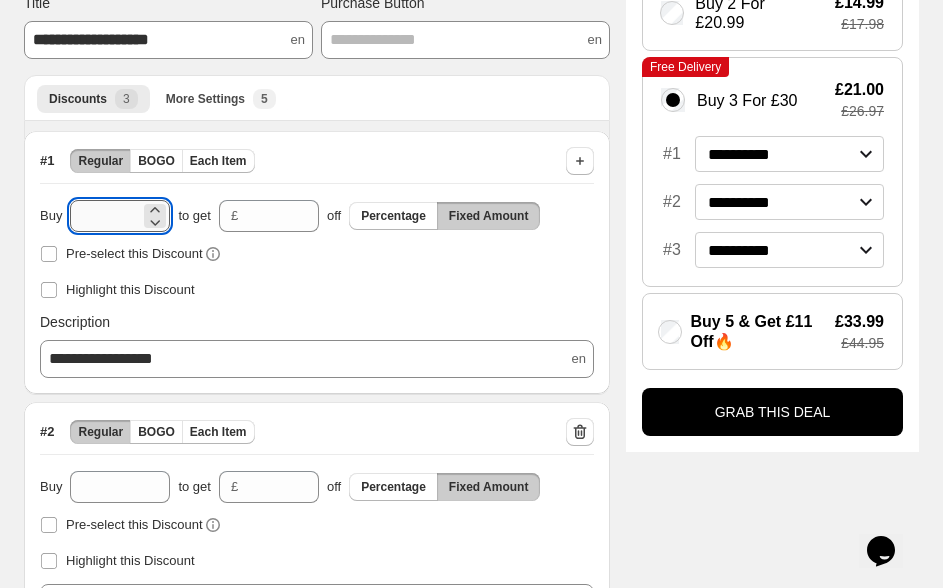 click on "*" at bounding box center [105, 216] 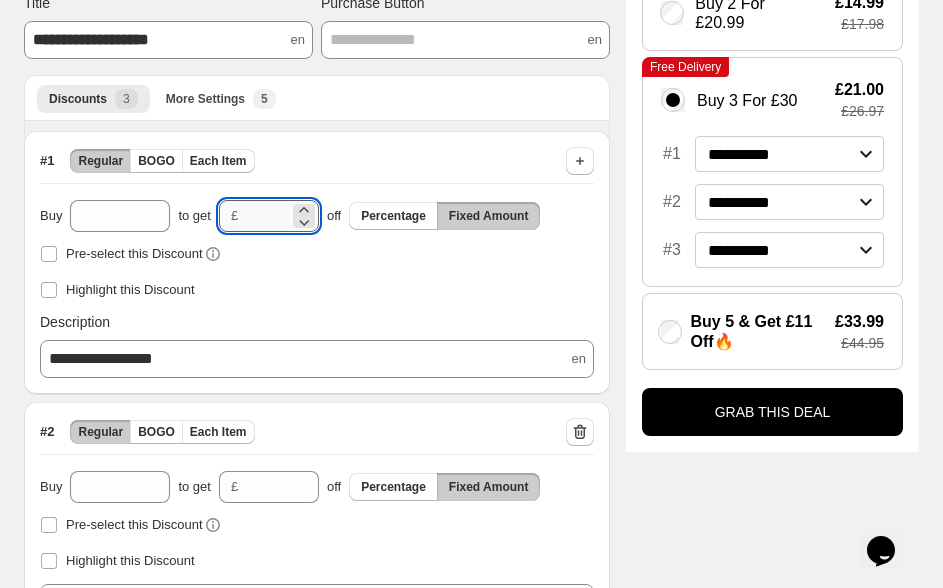click on "****" at bounding box center [267, 216] 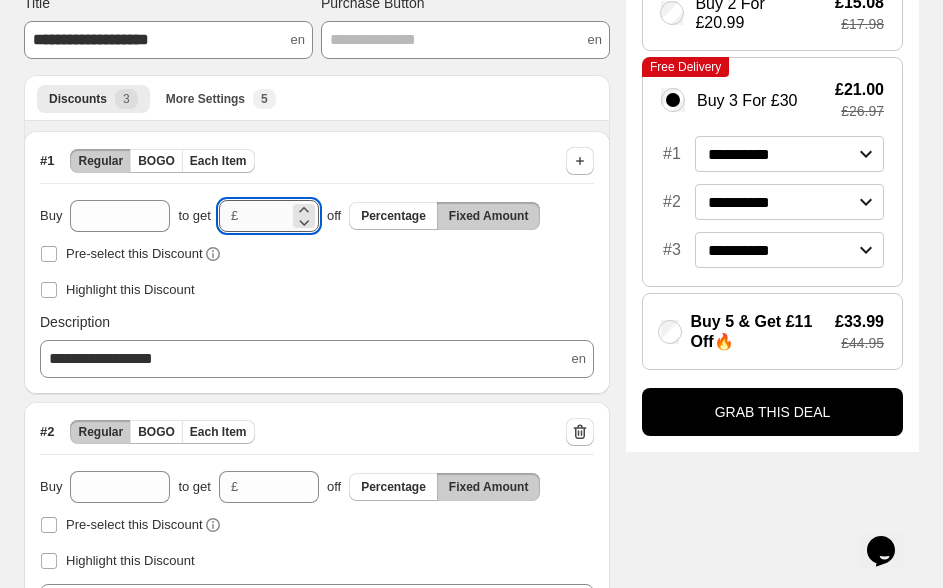 type on "*" 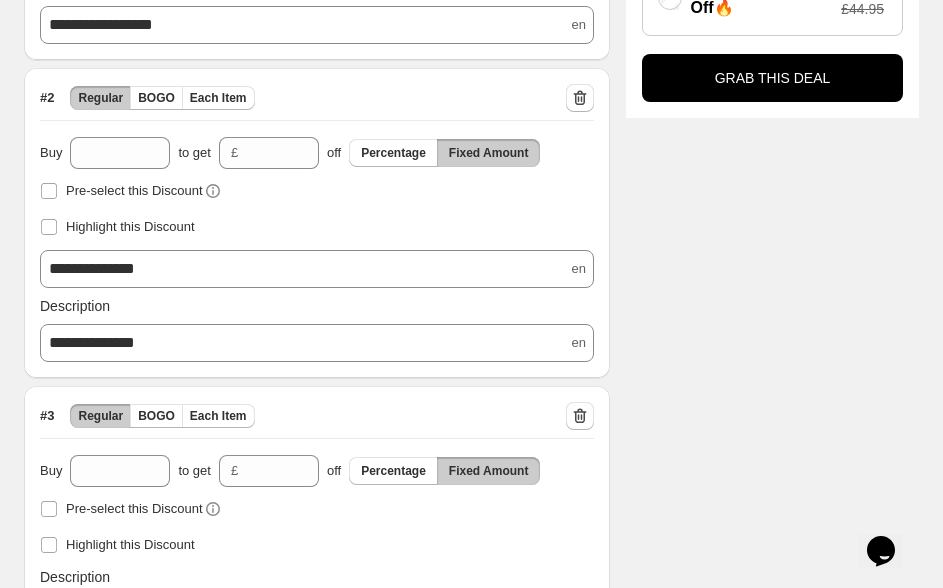 scroll, scrollTop: 769, scrollLeft: 0, axis: vertical 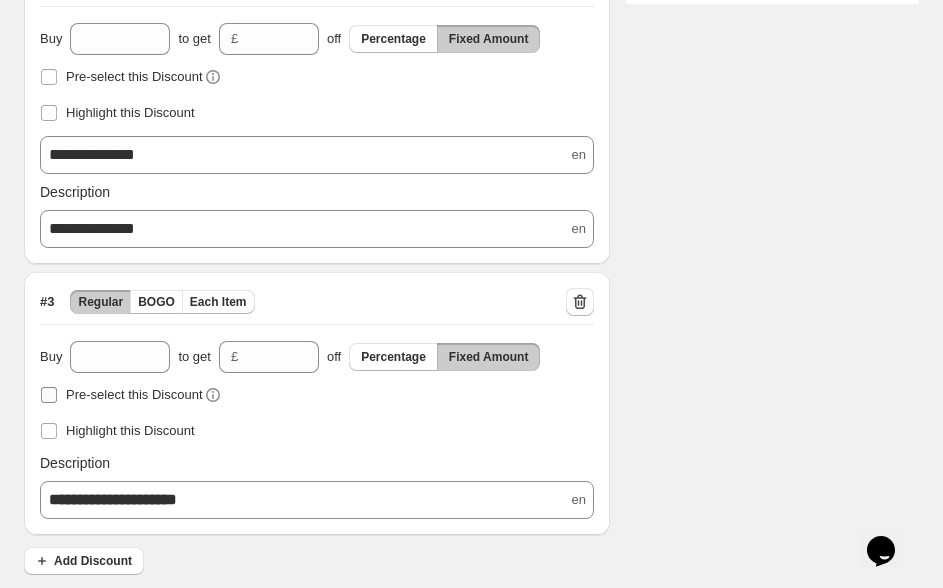 click at bounding box center [49, 395] 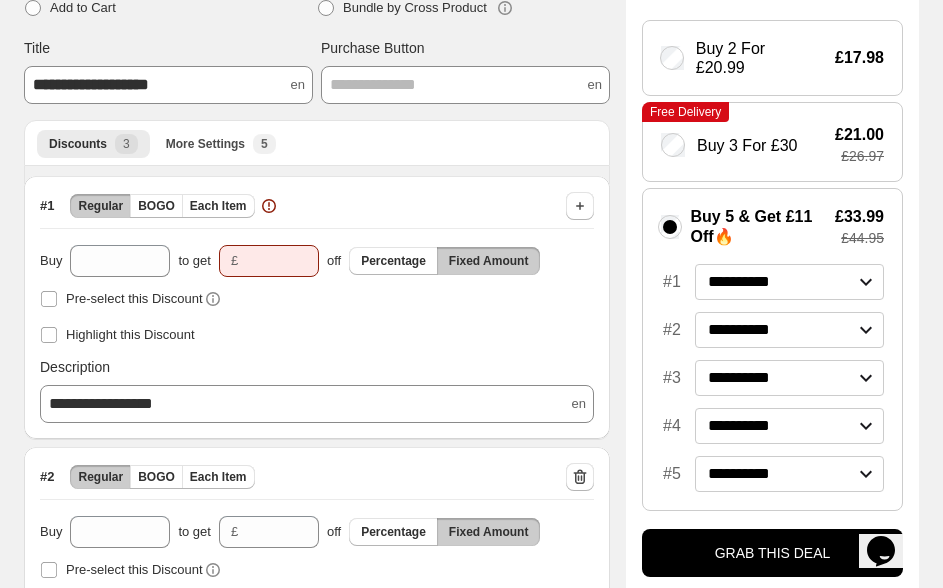 scroll, scrollTop: 552, scrollLeft: 0, axis: vertical 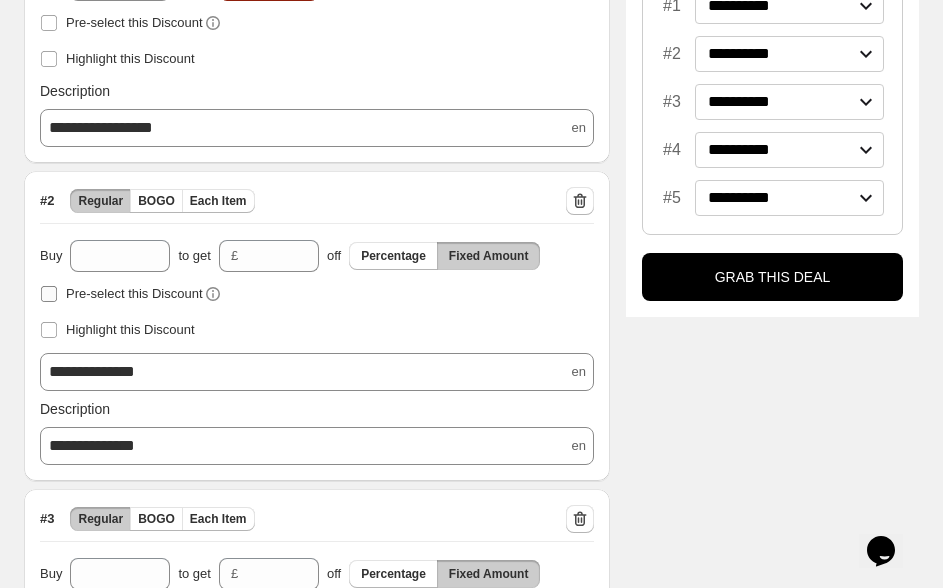click at bounding box center (49, 294) 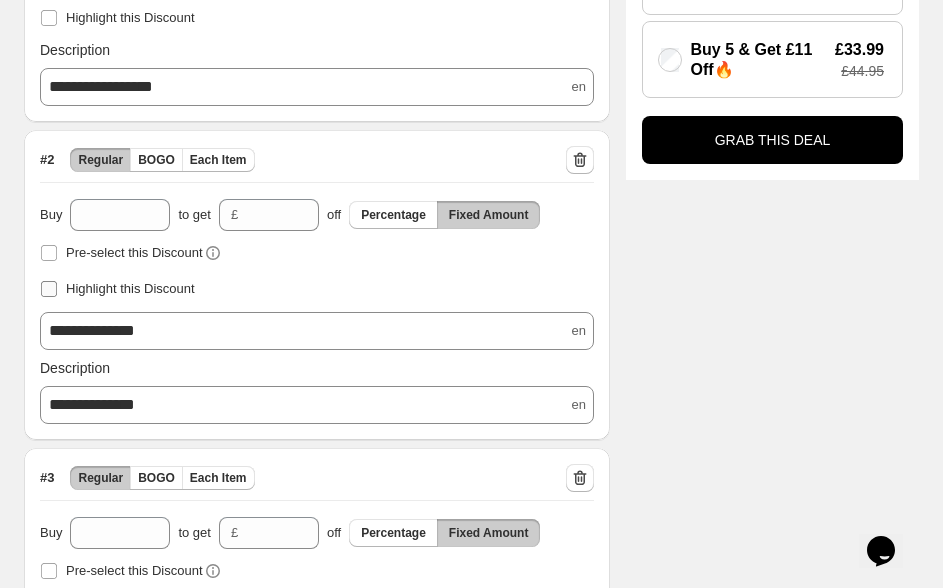 scroll, scrollTop: 744, scrollLeft: 0, axis: vertical 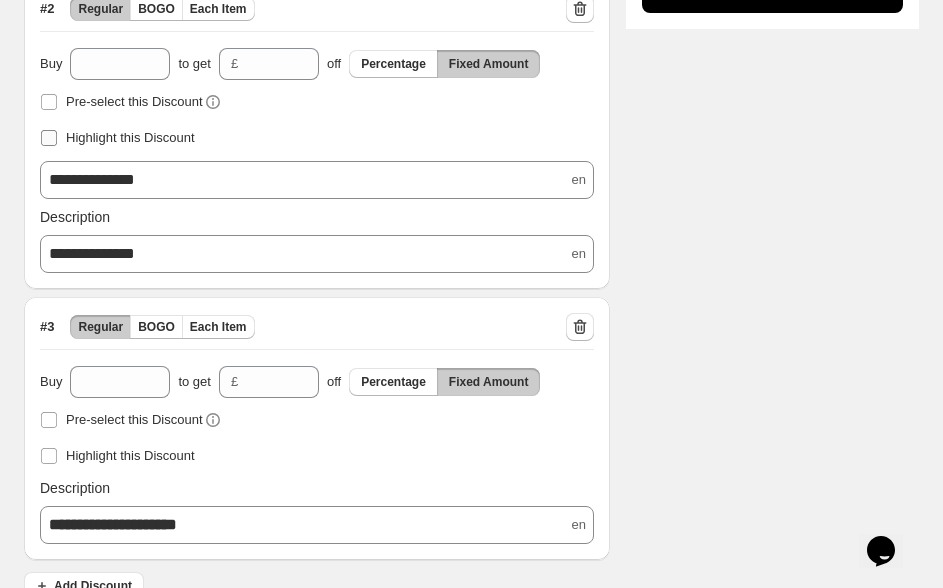 click at bounding box center [49, 138] 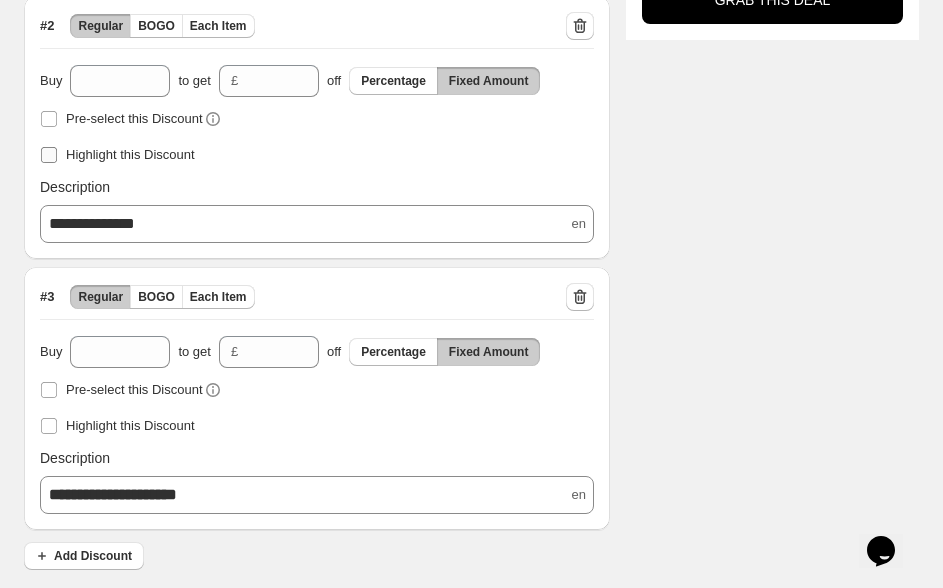scroll, scrollTop: 723, scrollLeft: 0, axis: vertical 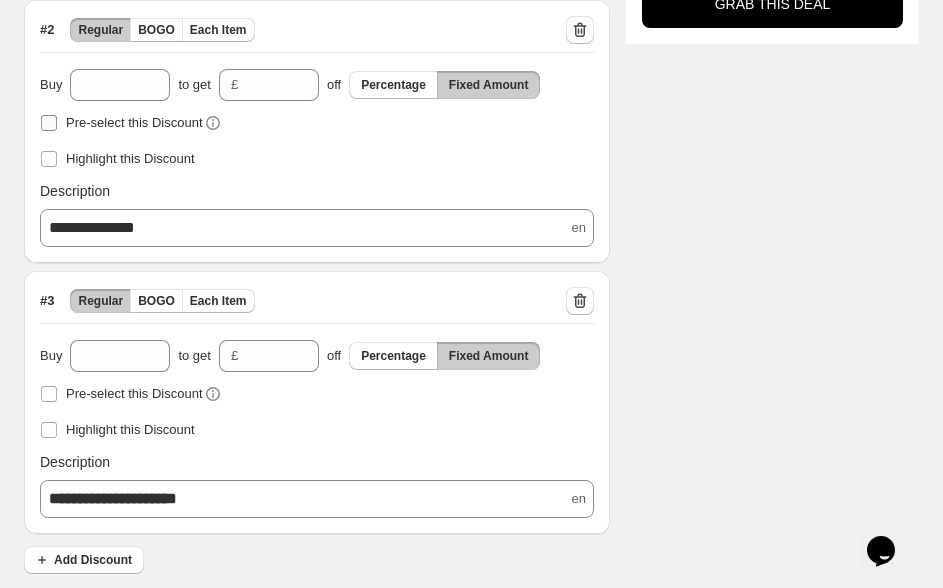 click at bounding box center (49, 123) 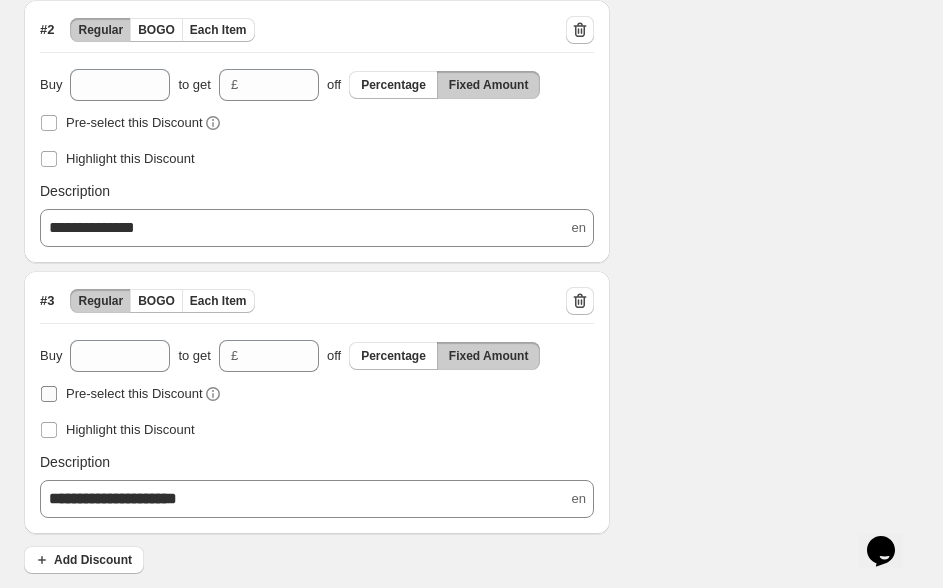 click at bounding box center (49, 394) 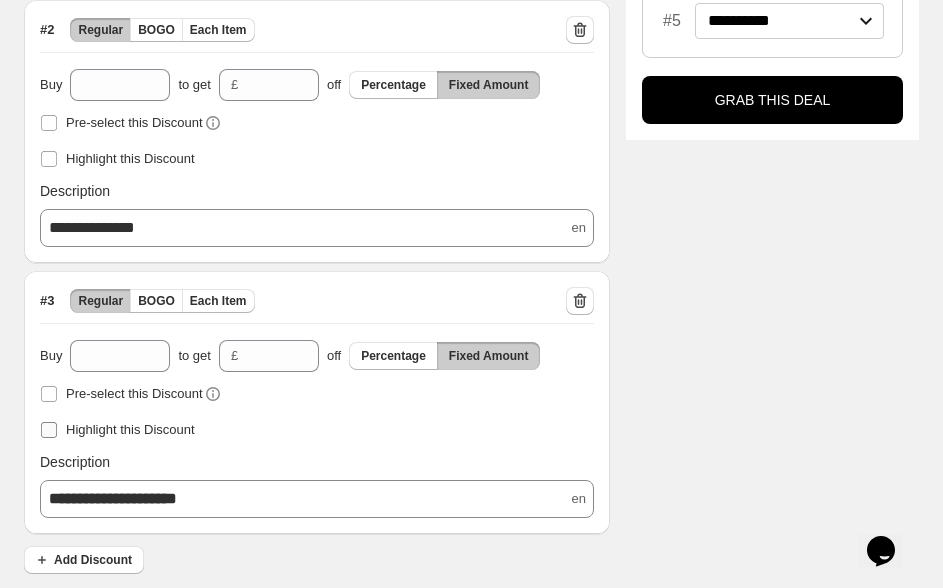click at bounding box center [49, 430] 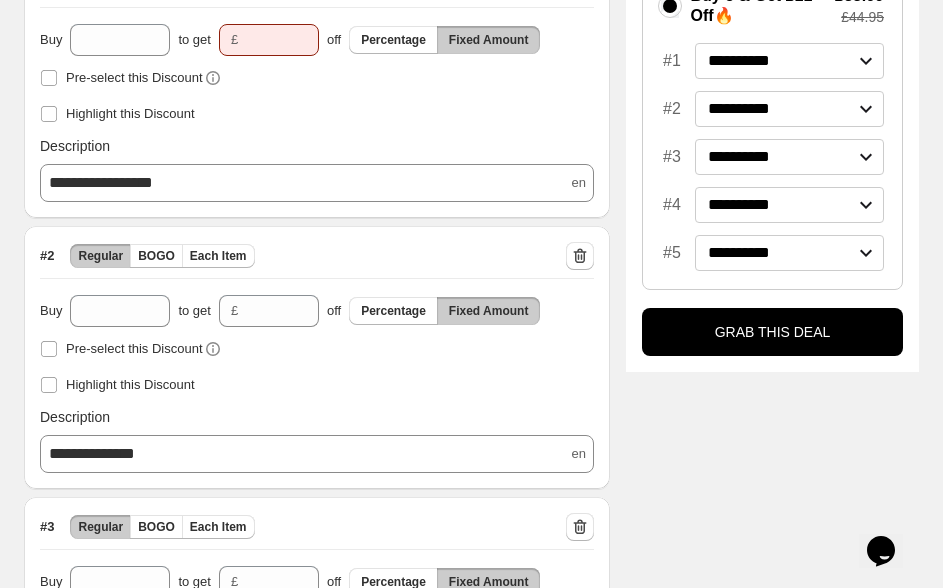 scroll, scrollTop: 424, scrollLeft: 0, axis: vertical 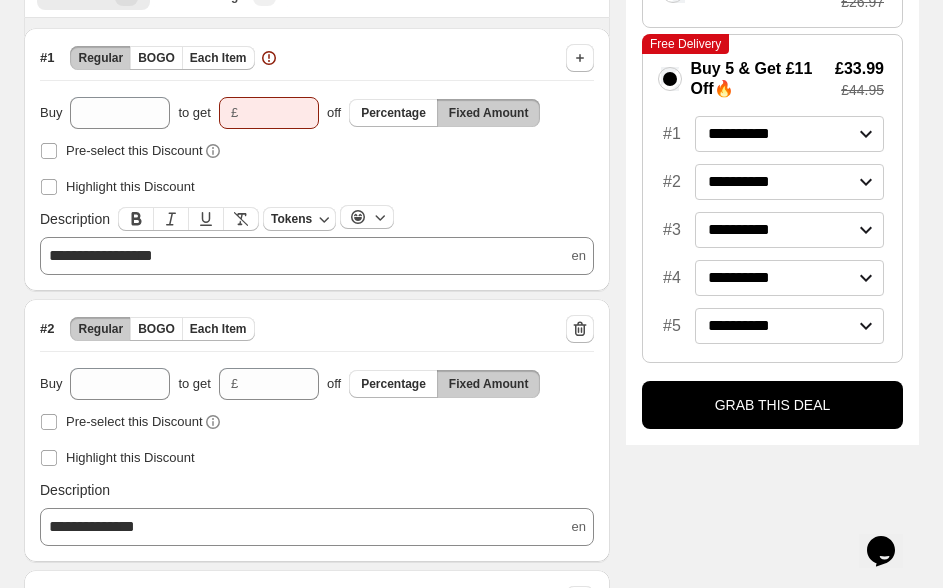click on "**********" at bounding box center (101, 255) 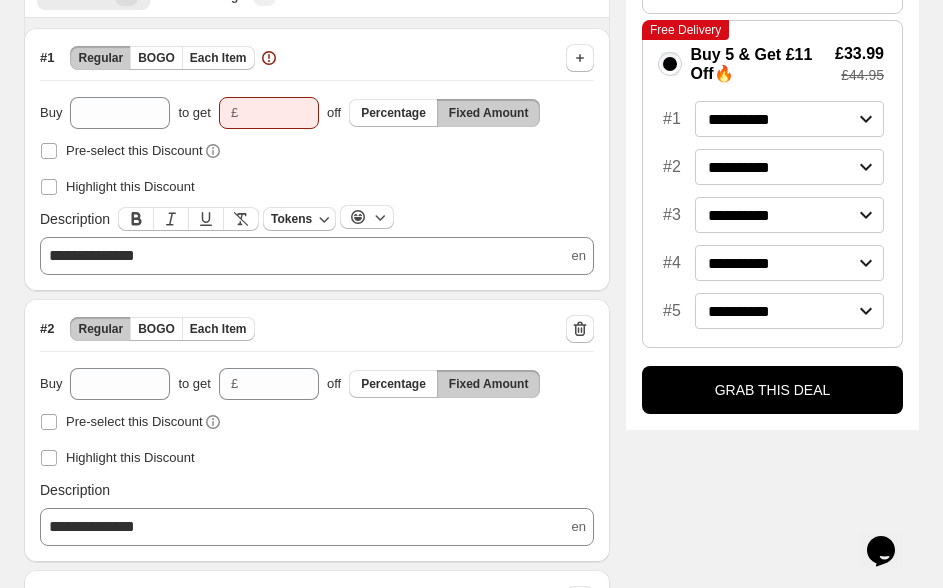 scroll, scrollTop: 354, scrollLeft: 0, axis: vertical 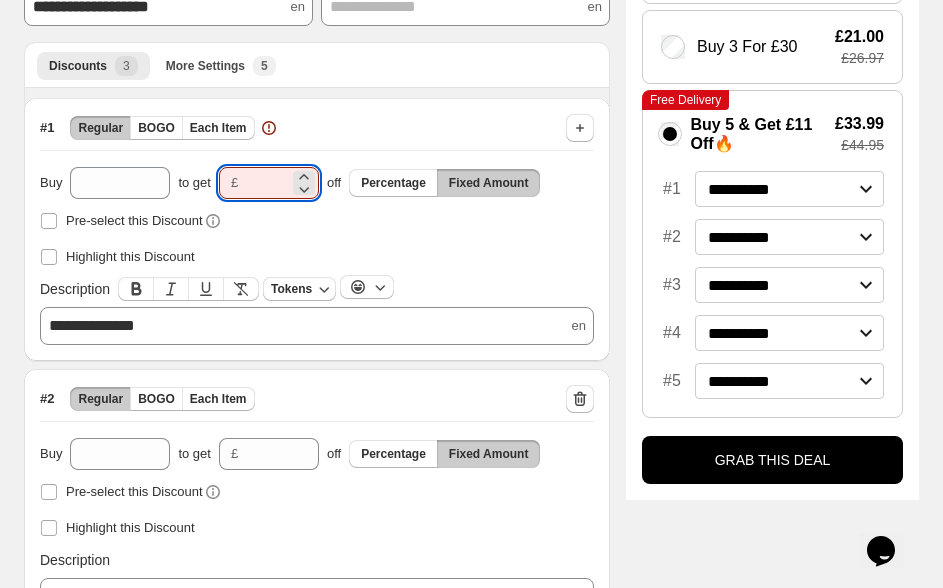 click at bounding box center [267, 183] 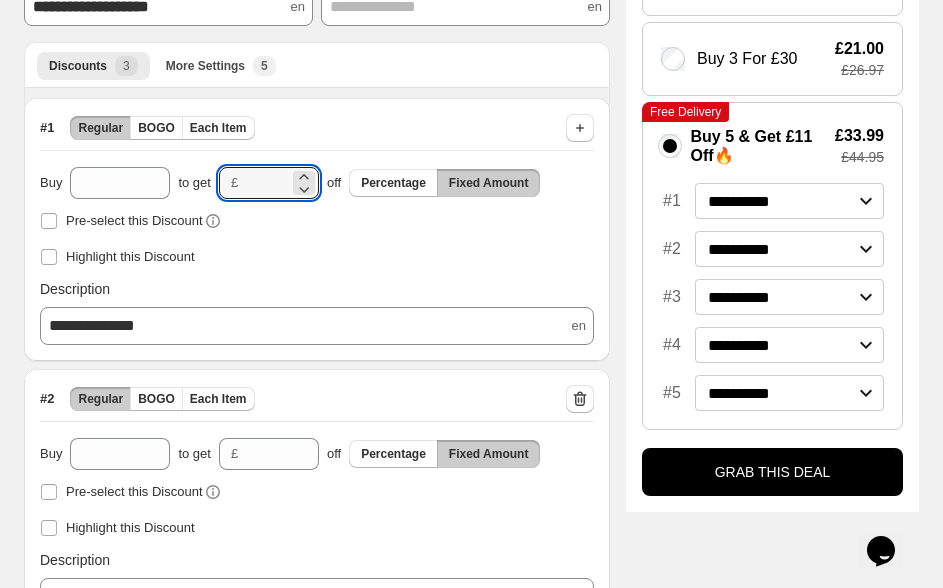 type on "****" 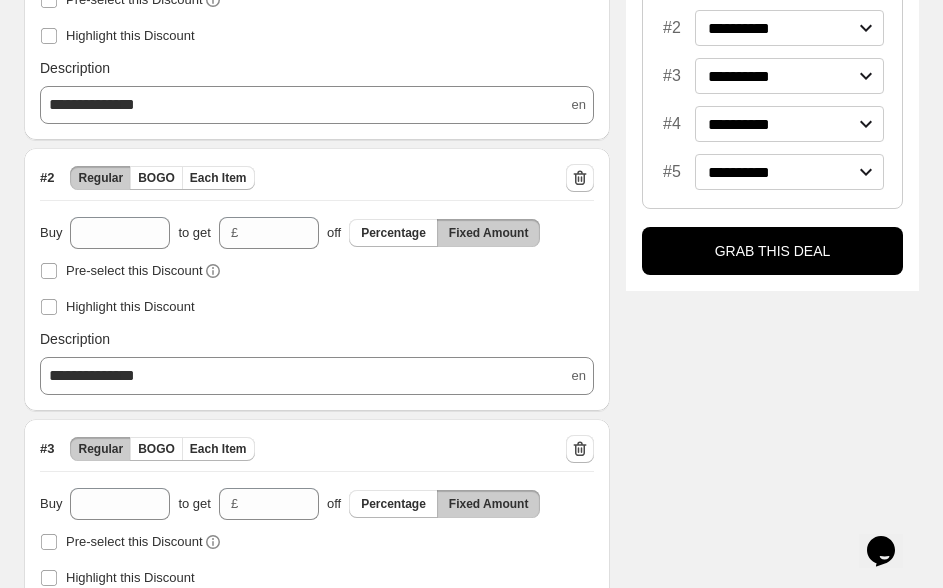 scroll, scrollTop: 635, scrollLeft: 0, axis: vertical 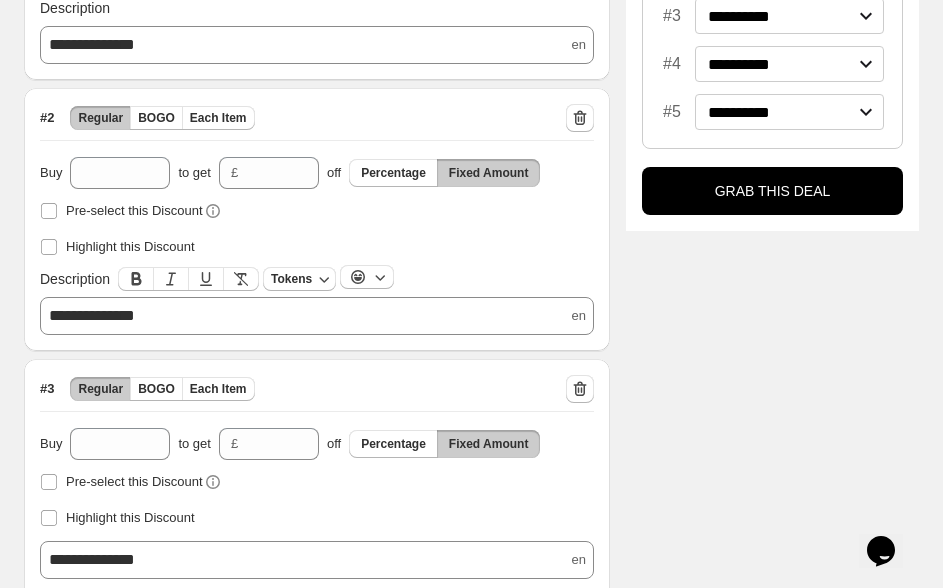 click on "**********" at bounding box center [317, 316] 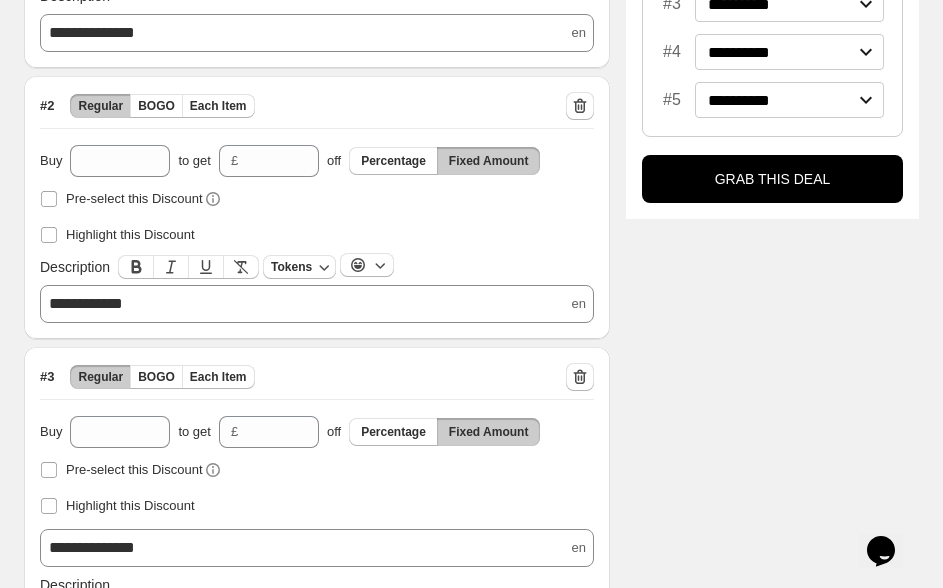 scroll, scrollTop: 654, scrollLeft: 0, axis: vertical 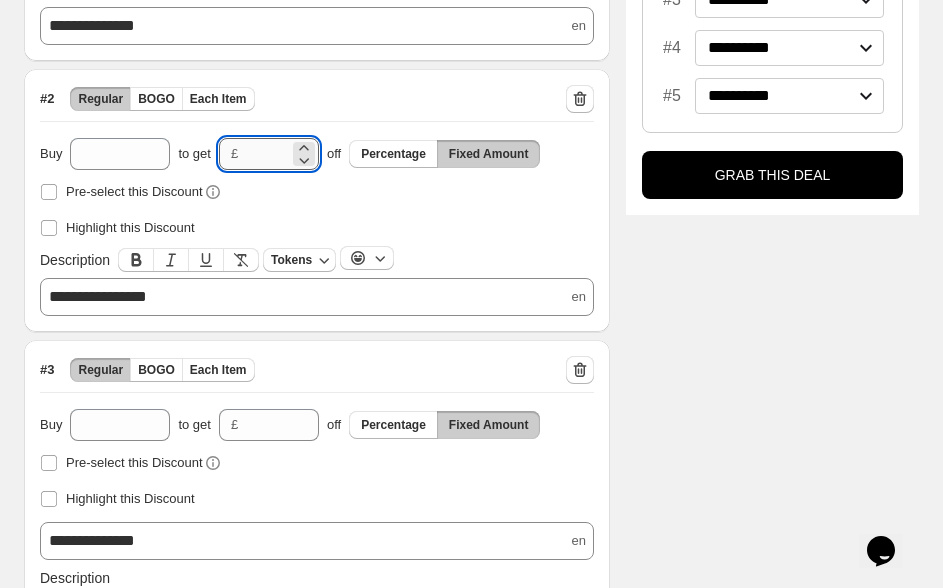 click on "****" at bounding box center [267, 154] 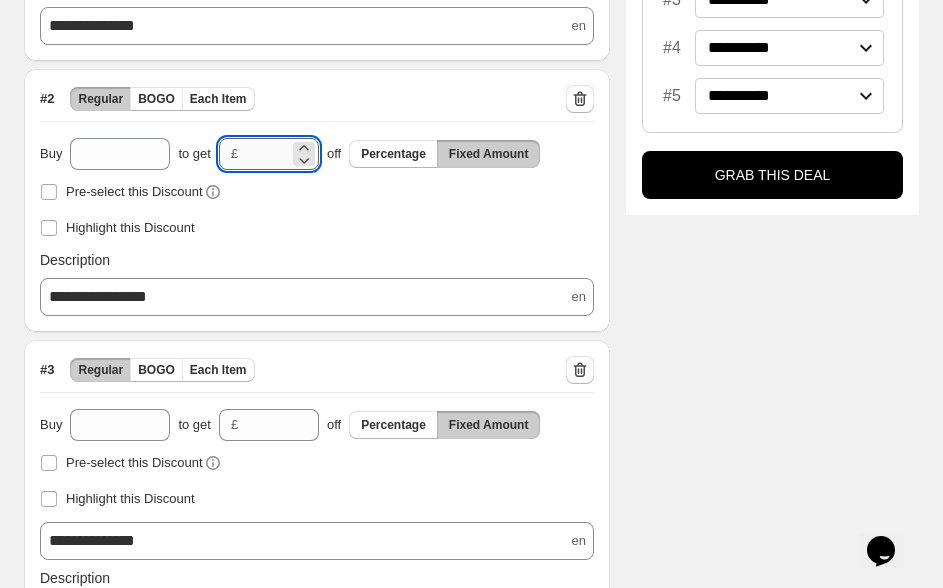 click on "****" at bounding box center (267, 154) 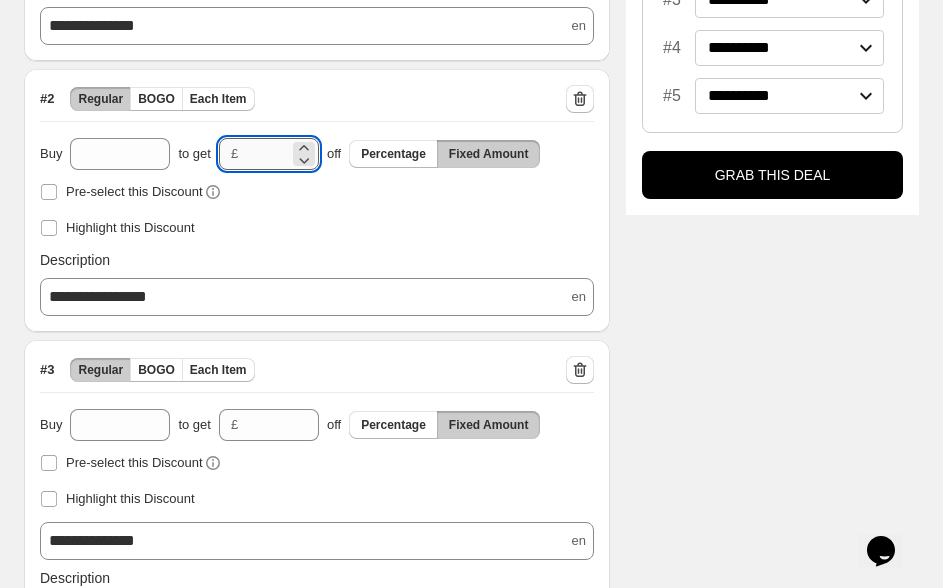 type on "*" 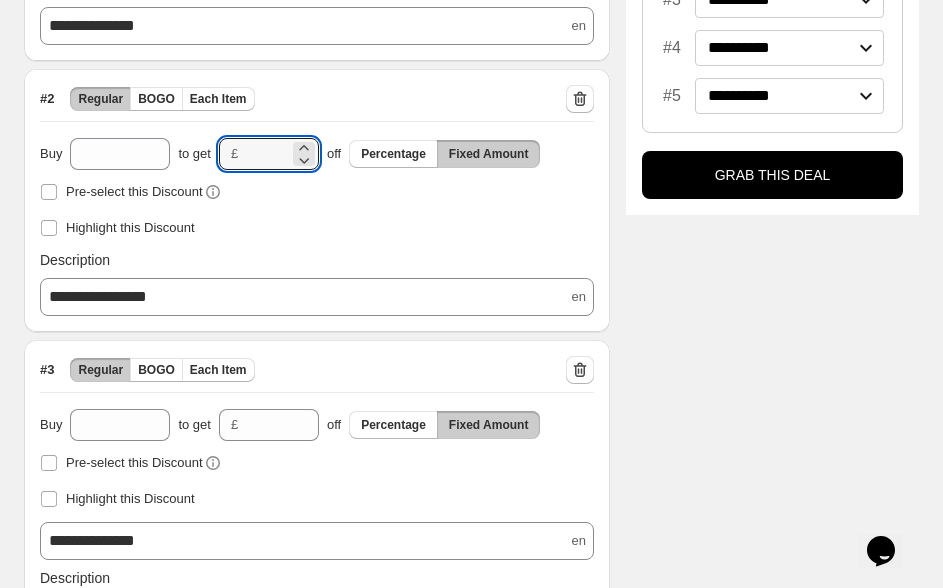 type on "****" 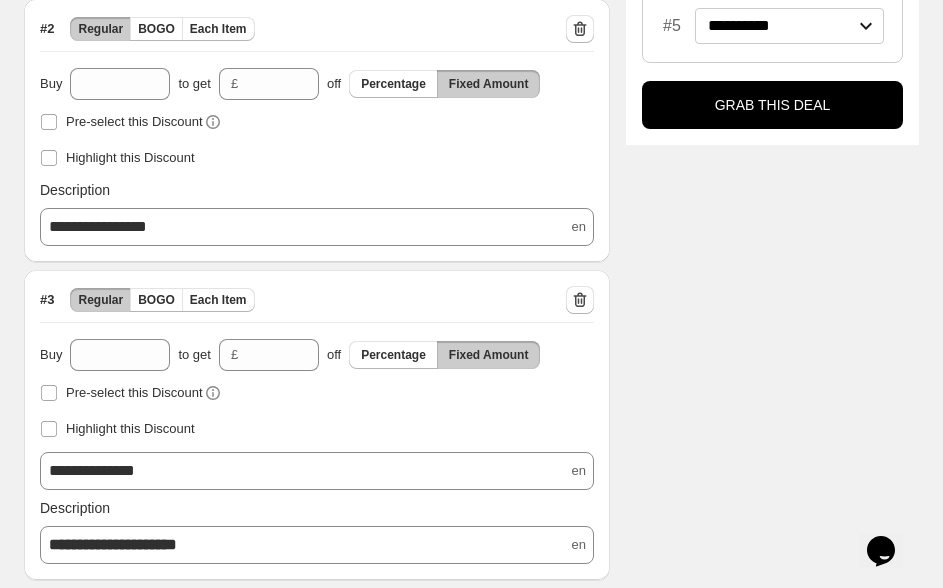 scroll, scrollTop: 769, scrollLeft: 0, axis: vertical 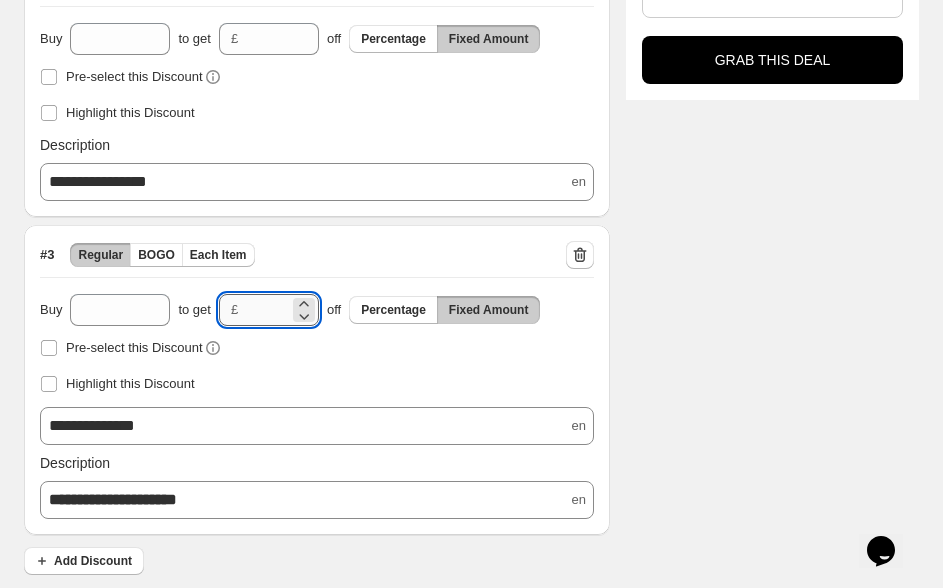 click on "*****" at bounding box center [267, 310] 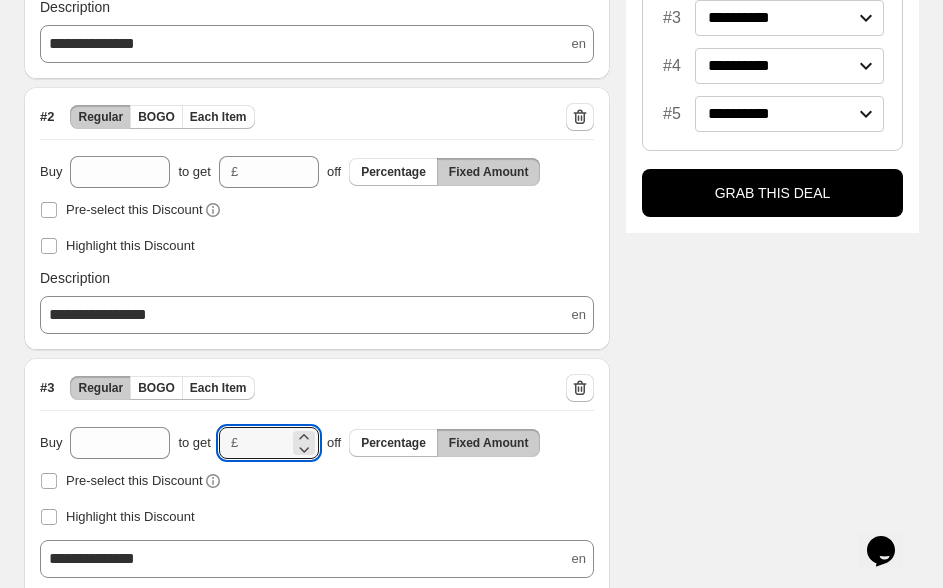 scroll, scrollTop: 655, scrollLeft: 0, axis: vertical 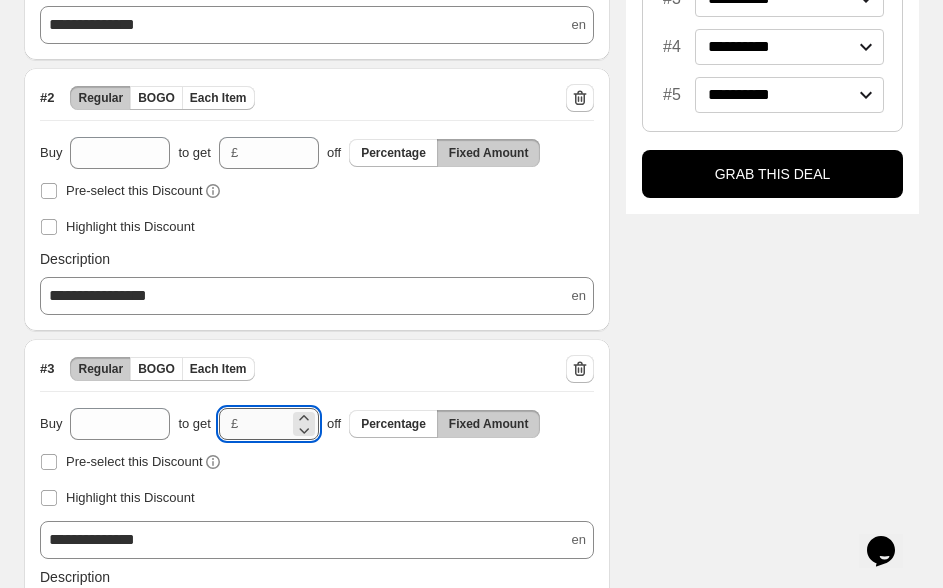 type on "*" 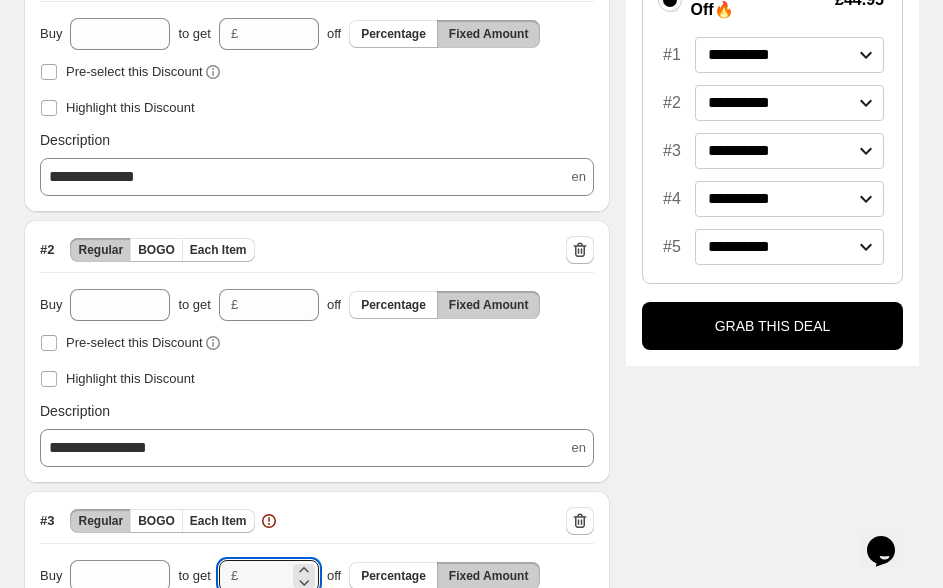 scroll, scrollTop: 505, scrollLeft: 0, axis: vertical 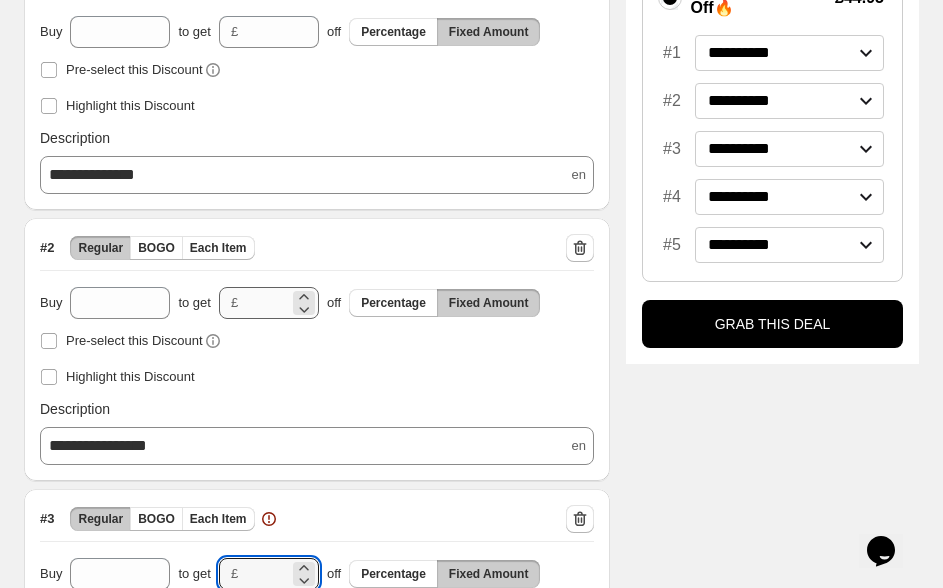 type 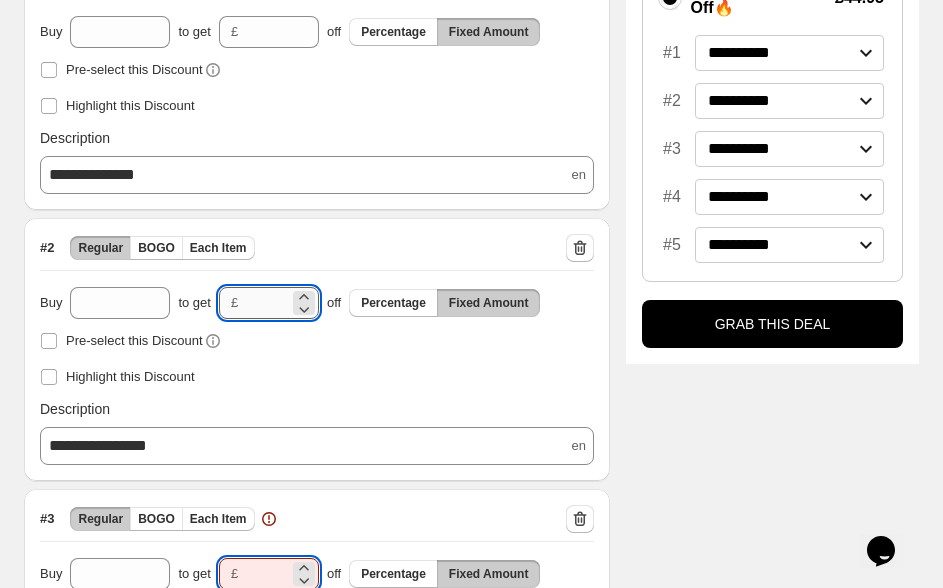 click on "****" at bounding box center [267, 303] 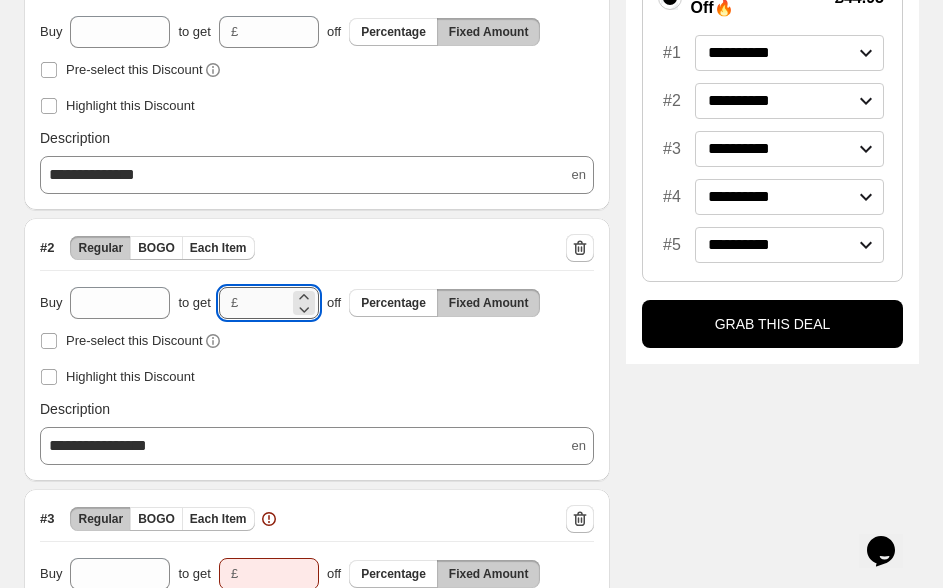click on "****" at bounding box center [267, 303] 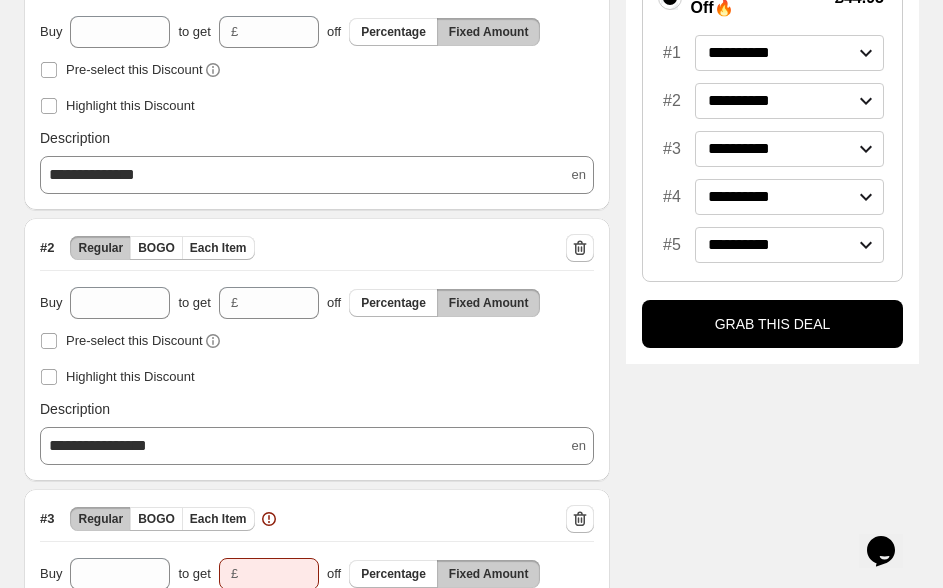 click on "#  2 Regular BOGO Each Item" at bounding box center (317, 252) 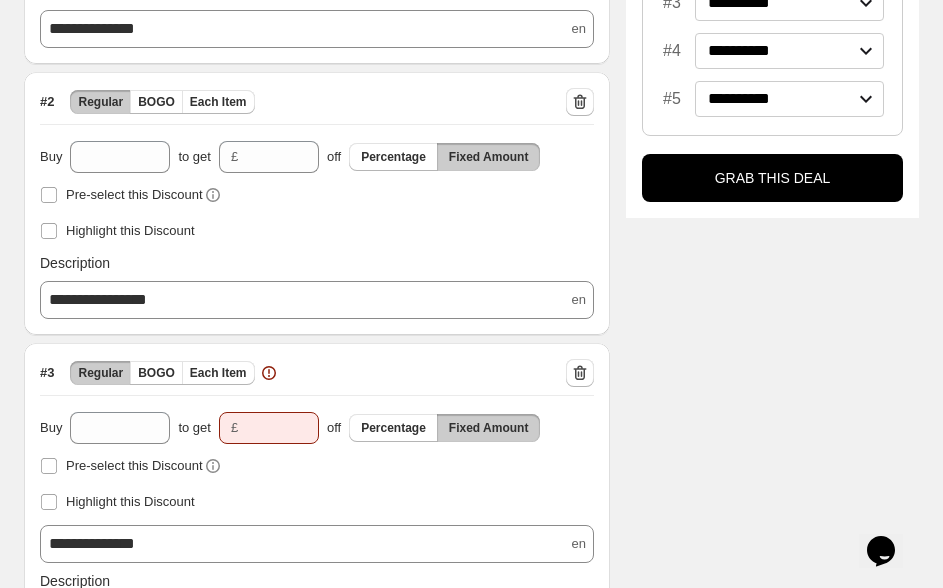 scroll, scrollTop: 658, scrollLeft: 0, axis: vertical 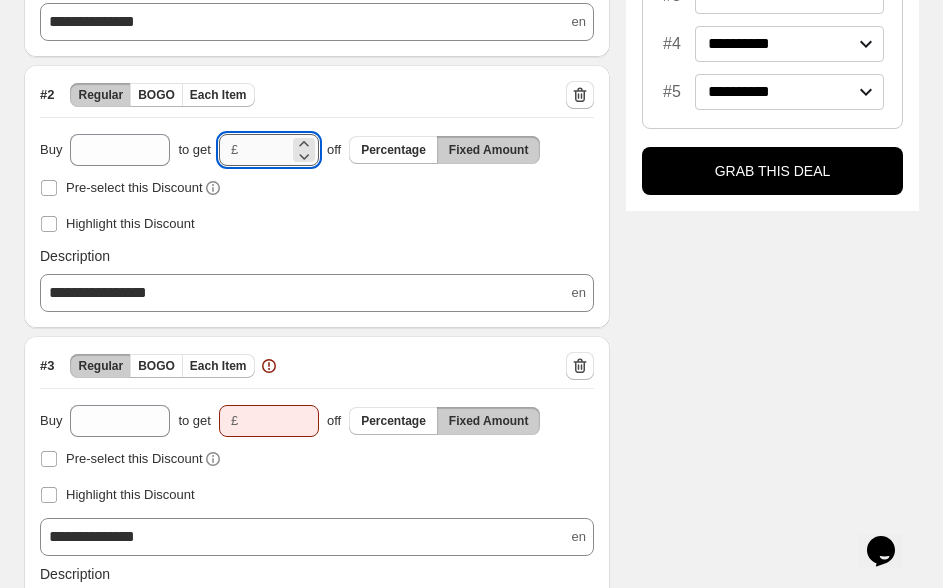 click on "****" at bounding box center (267, 150) 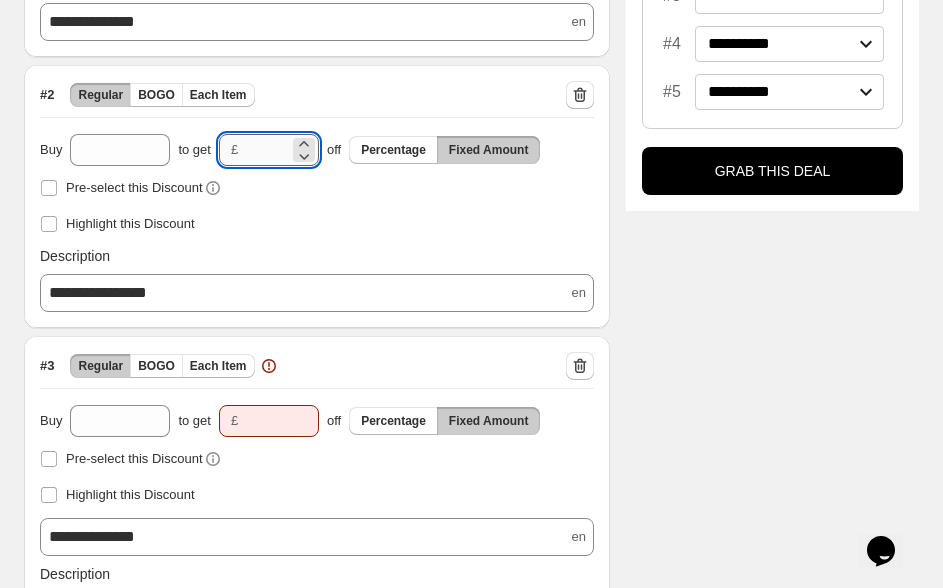 click on "****" at bounding box center [267, 150] 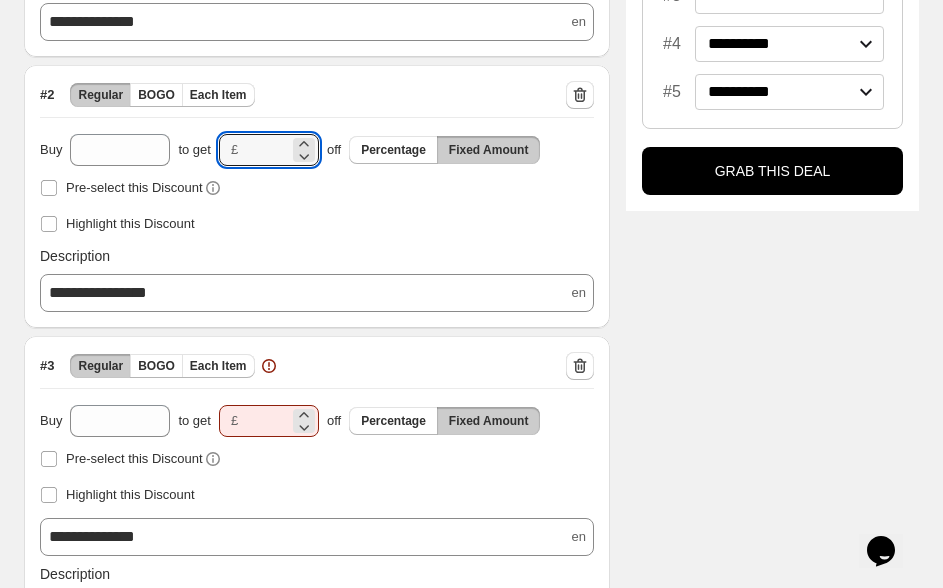 type on "****" 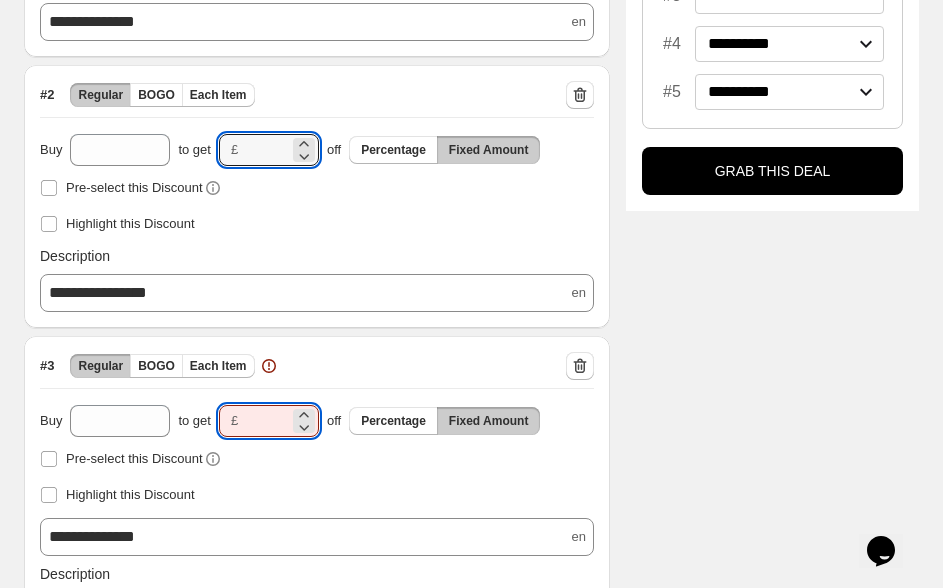 click at bounding box center (267, 421) 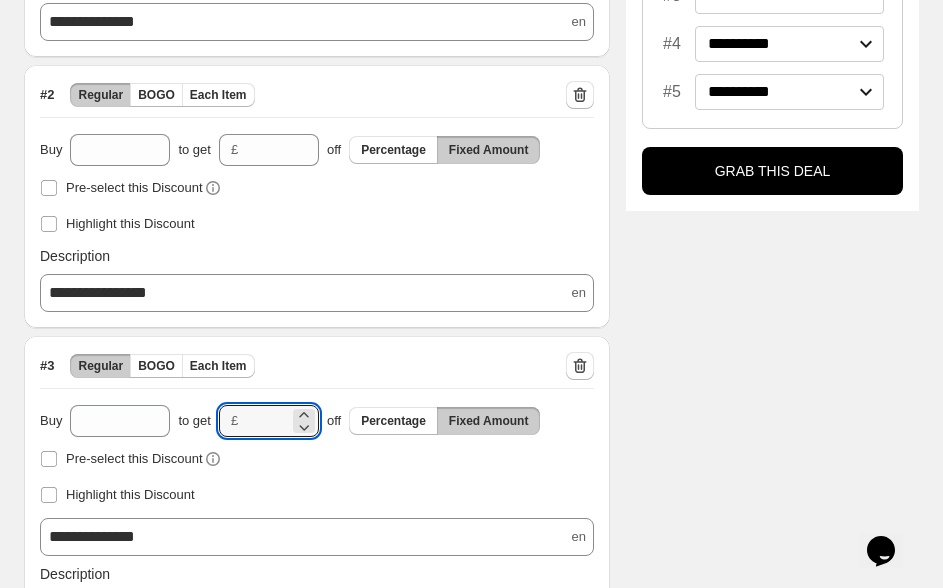 type on "****" 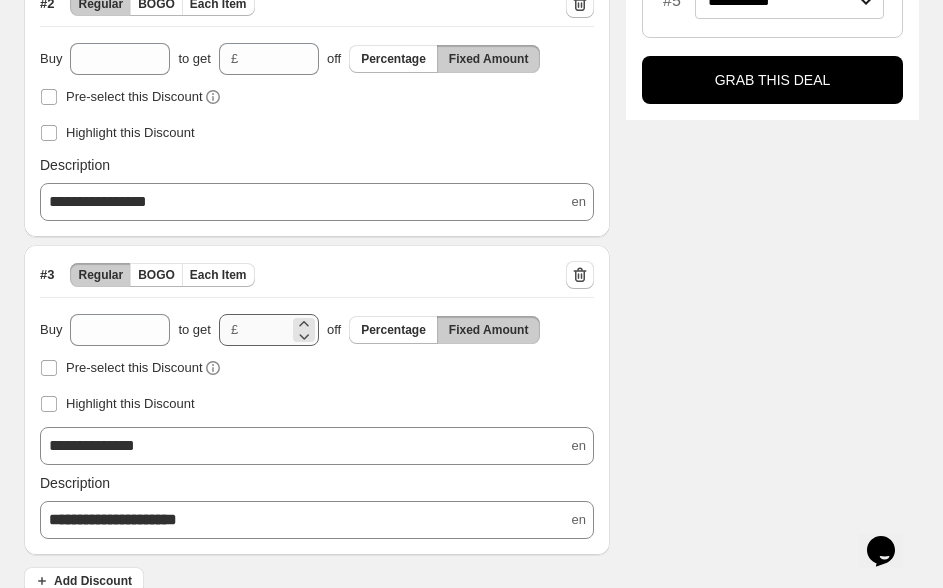 scroll, scrollTop: 769, scrollLeft: 0, axis: vertical 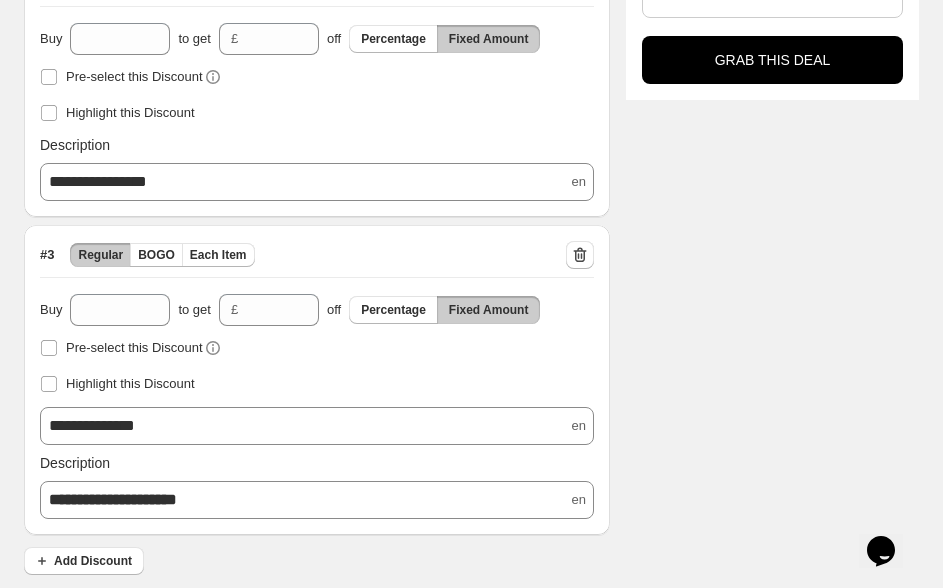 click on "**********" at bounding box center [113, 499] 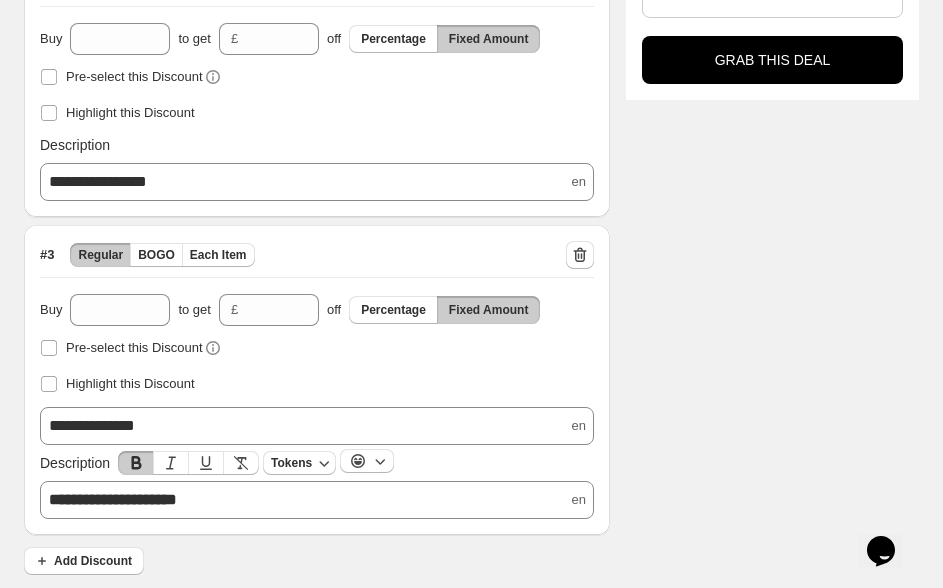 click on "**********" at bounding box center [113, 499] 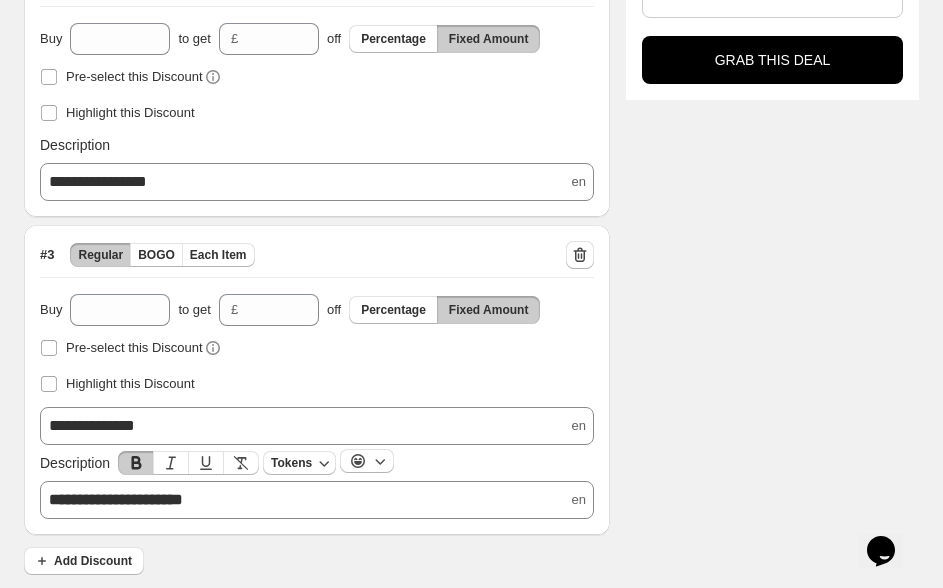 type 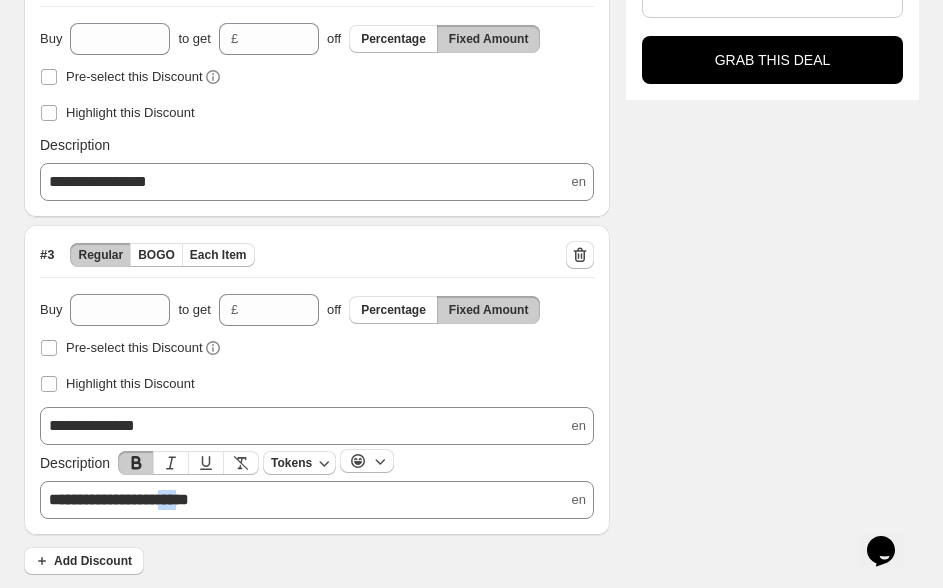 drag, startPoint x: 217, startPoint y: 495, endPoint x: 193, endPoint y: 495, distance: 24 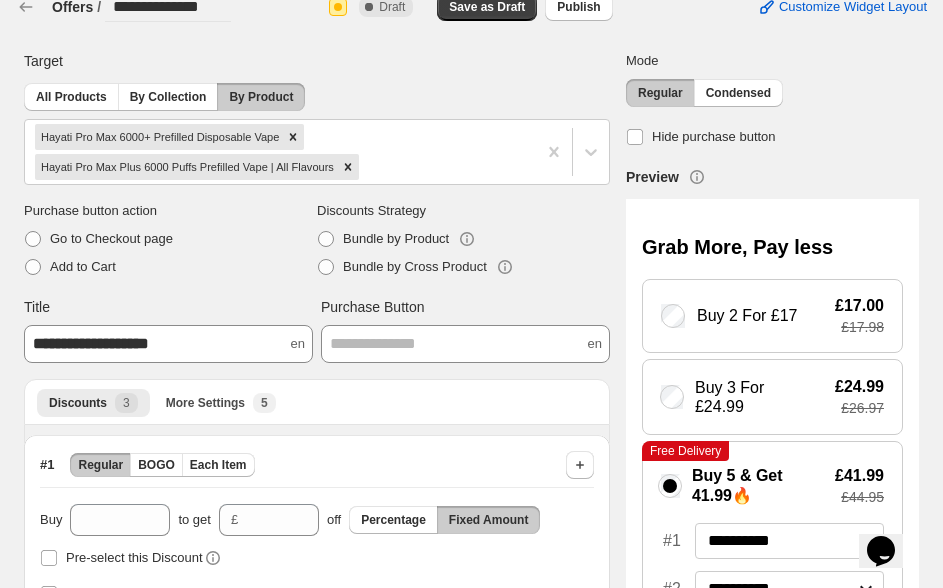 scroll, scrollTop: 0, scrollLeft: 0, axis: both 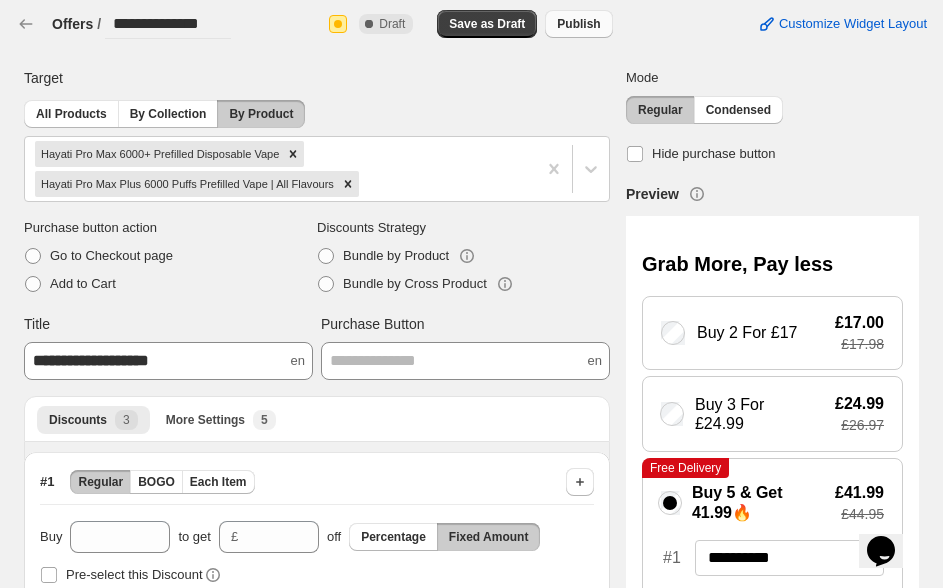 click on "Publish" at bounding box center (578, 24) 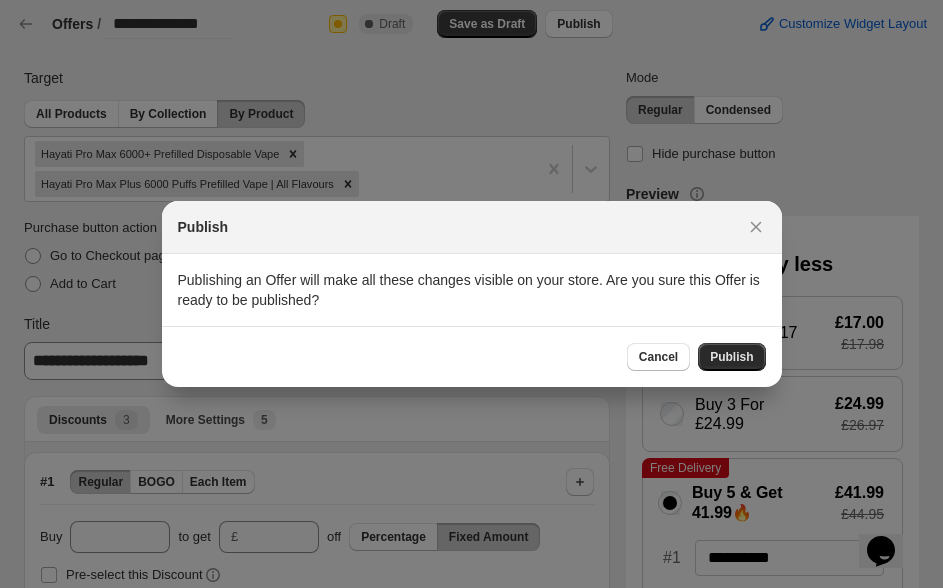 click on "Publish" at bounding box center [731, 357] 